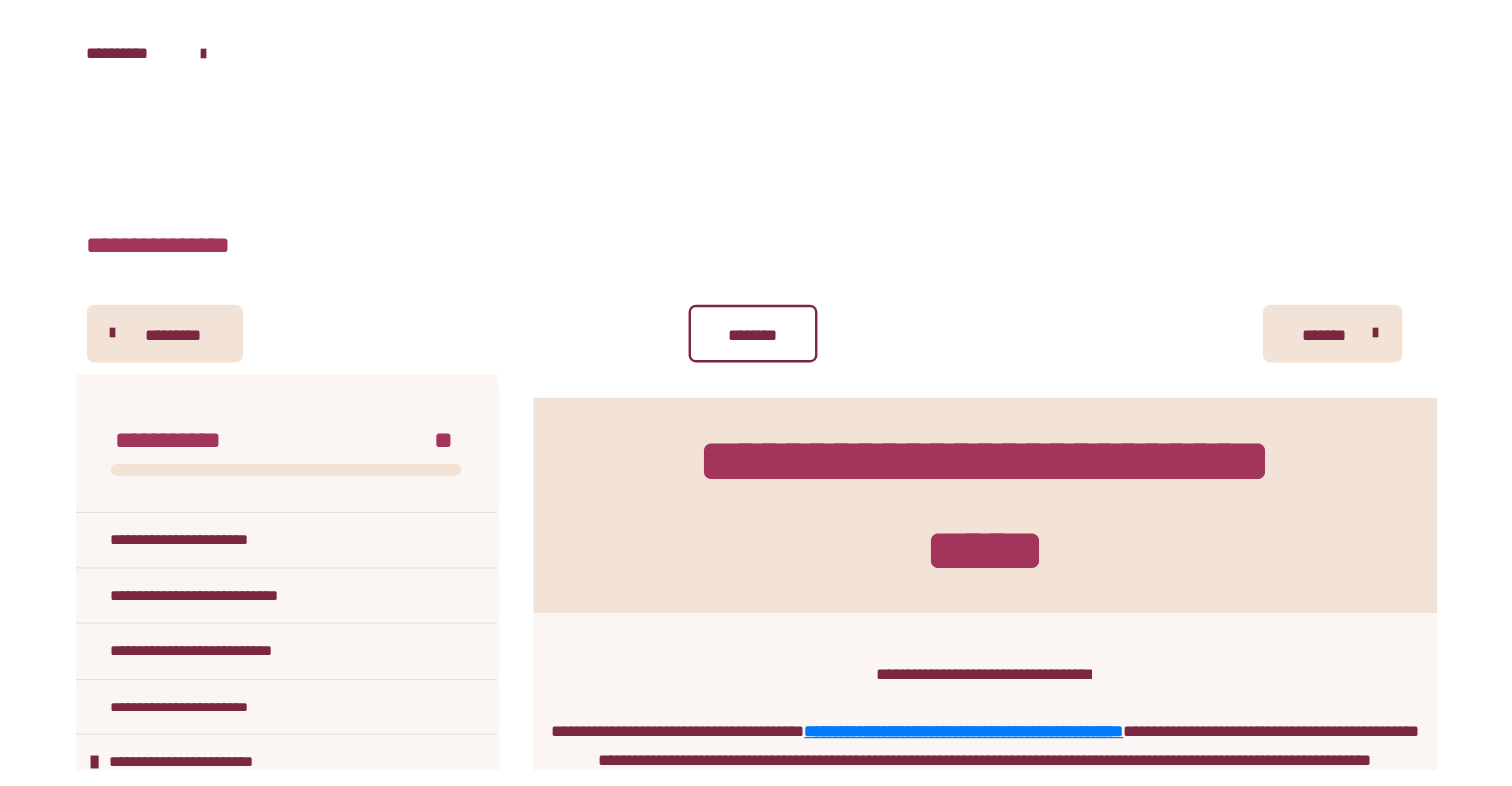 scroll, scrollTop: 0, scrollLeft: 0, axis: both 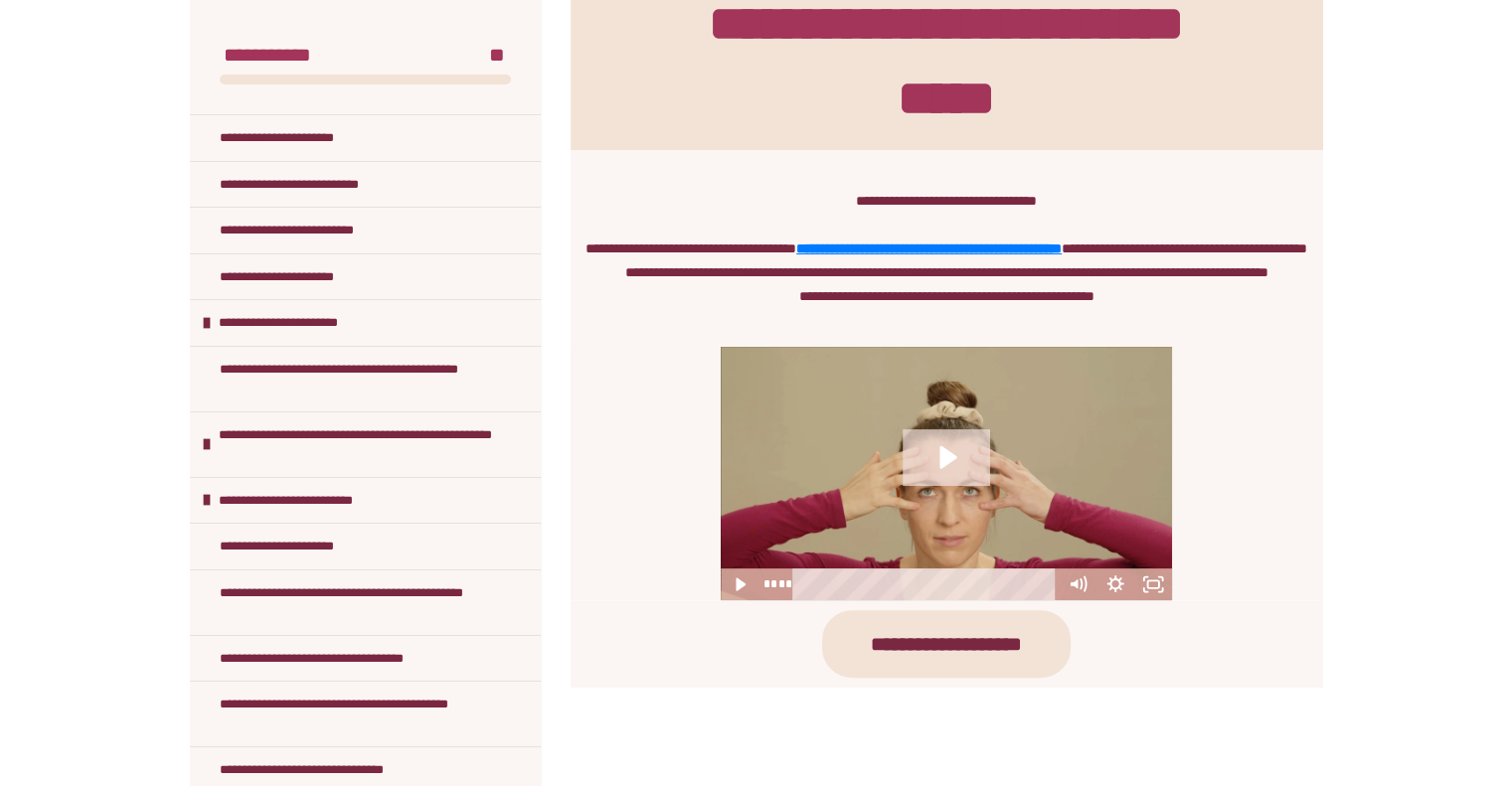 click 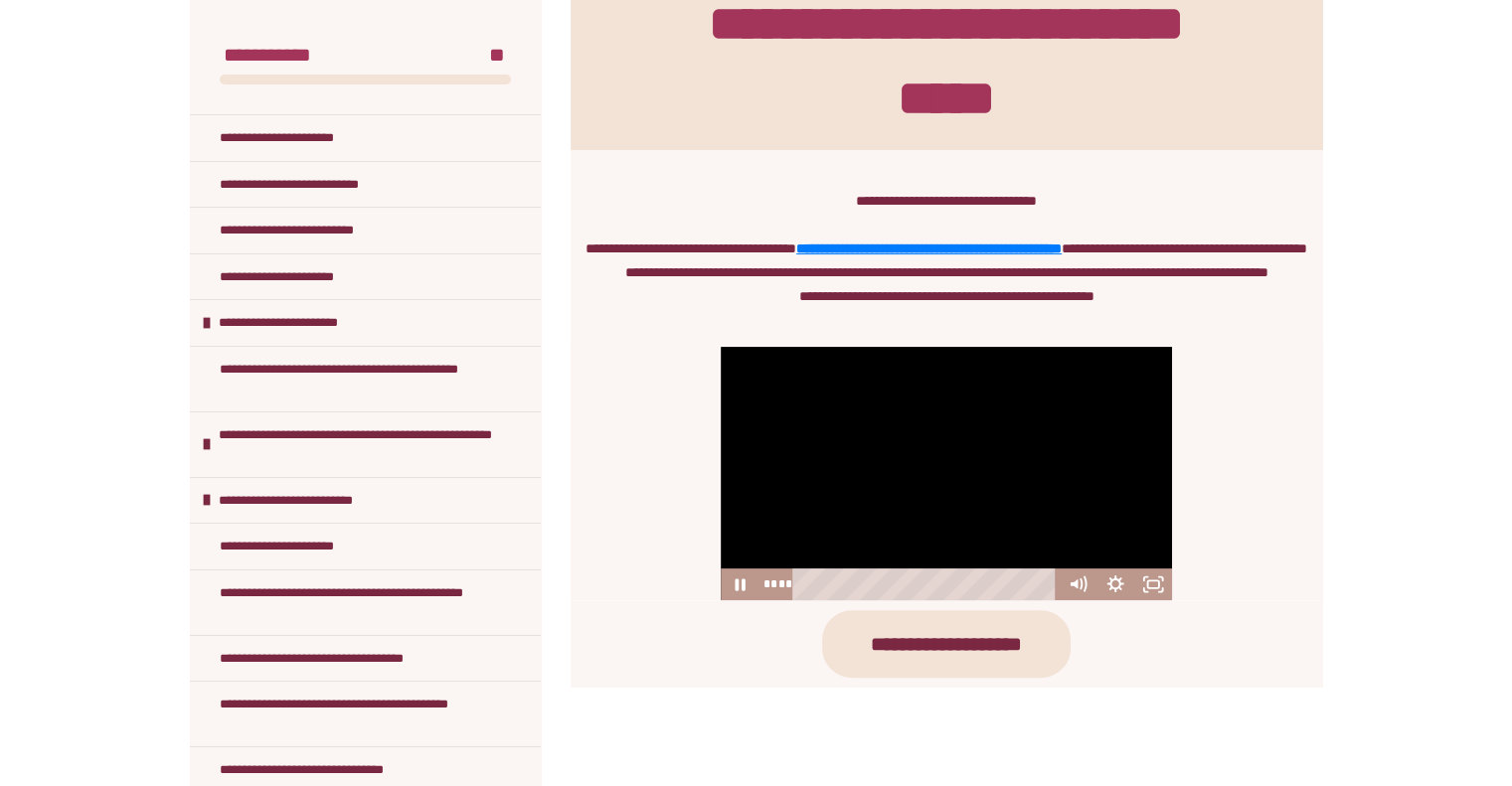 click at bounding box center (946, 473) 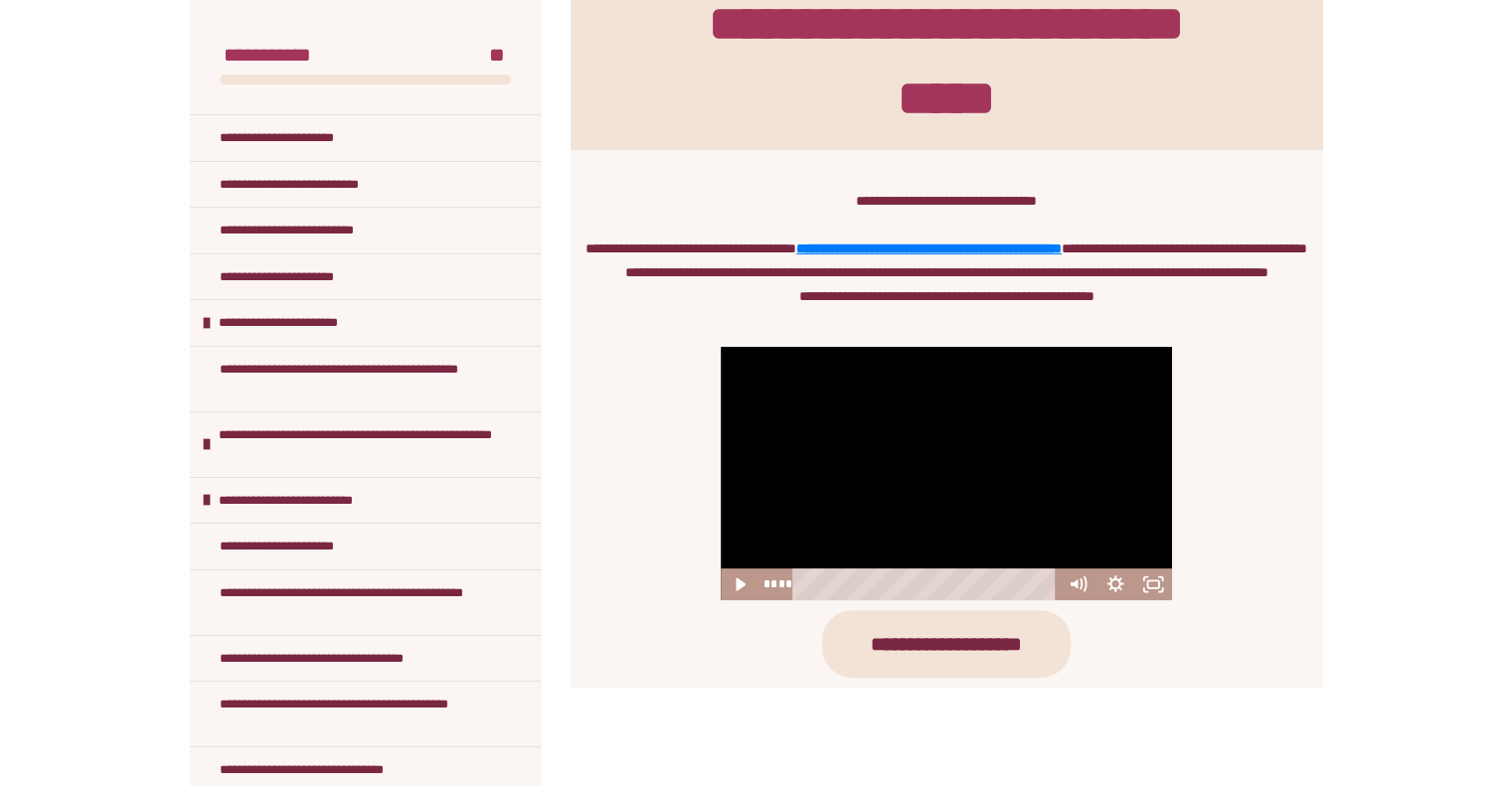 click on "****" at bounding box center (909, 584) 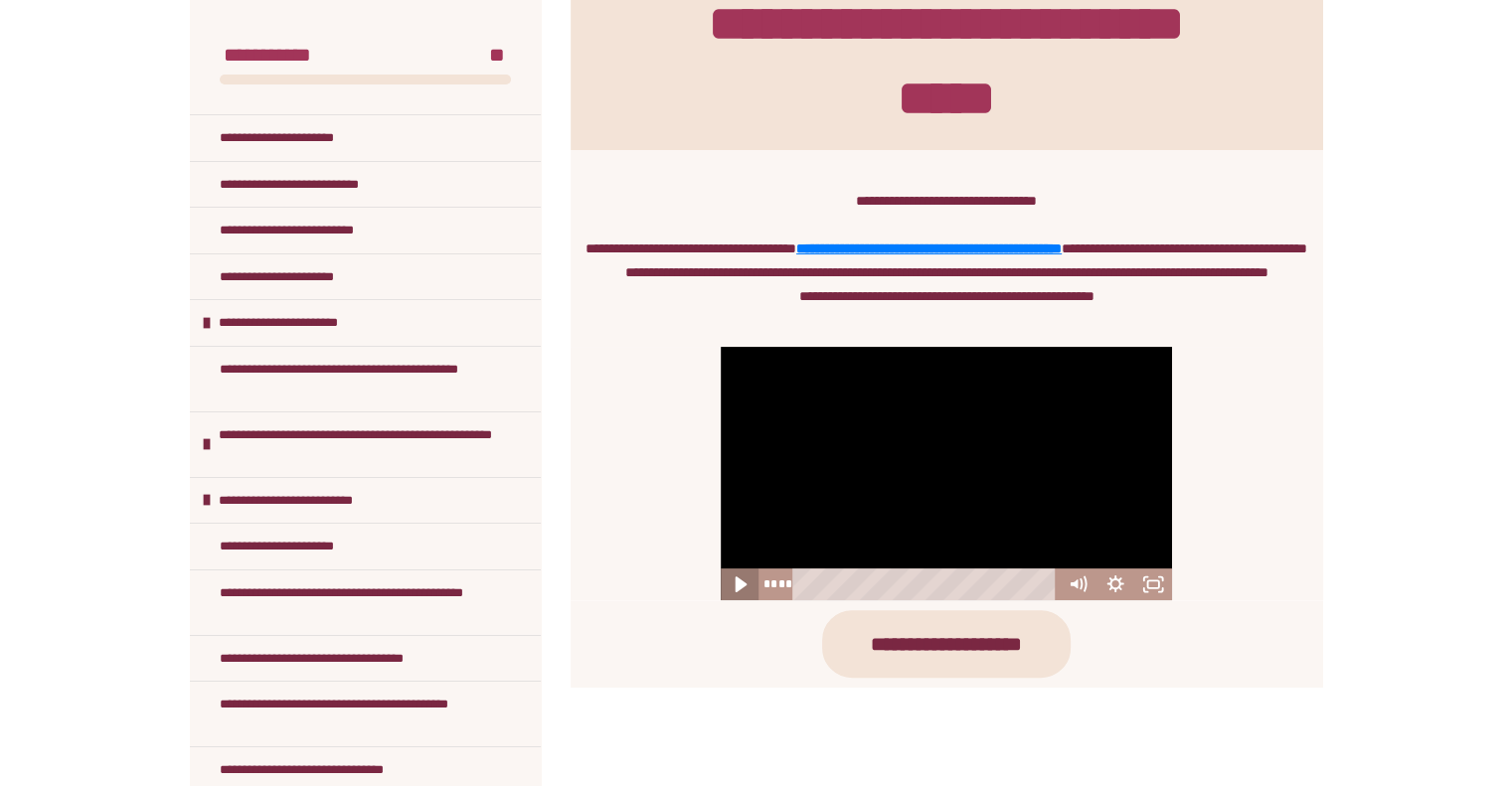 click 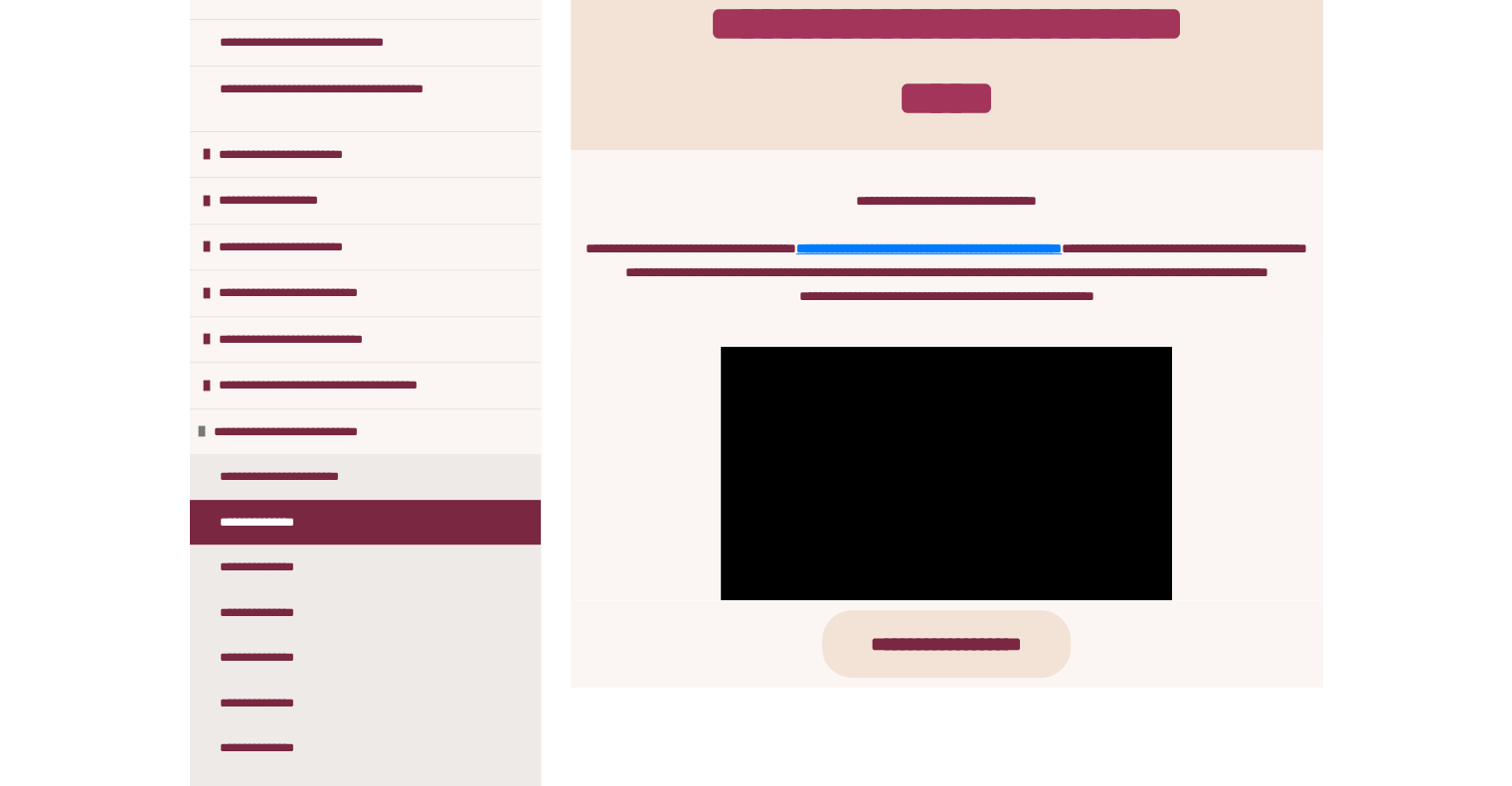 scroll, scrollTop: 729, scrollLeft: 0, axis: vertical 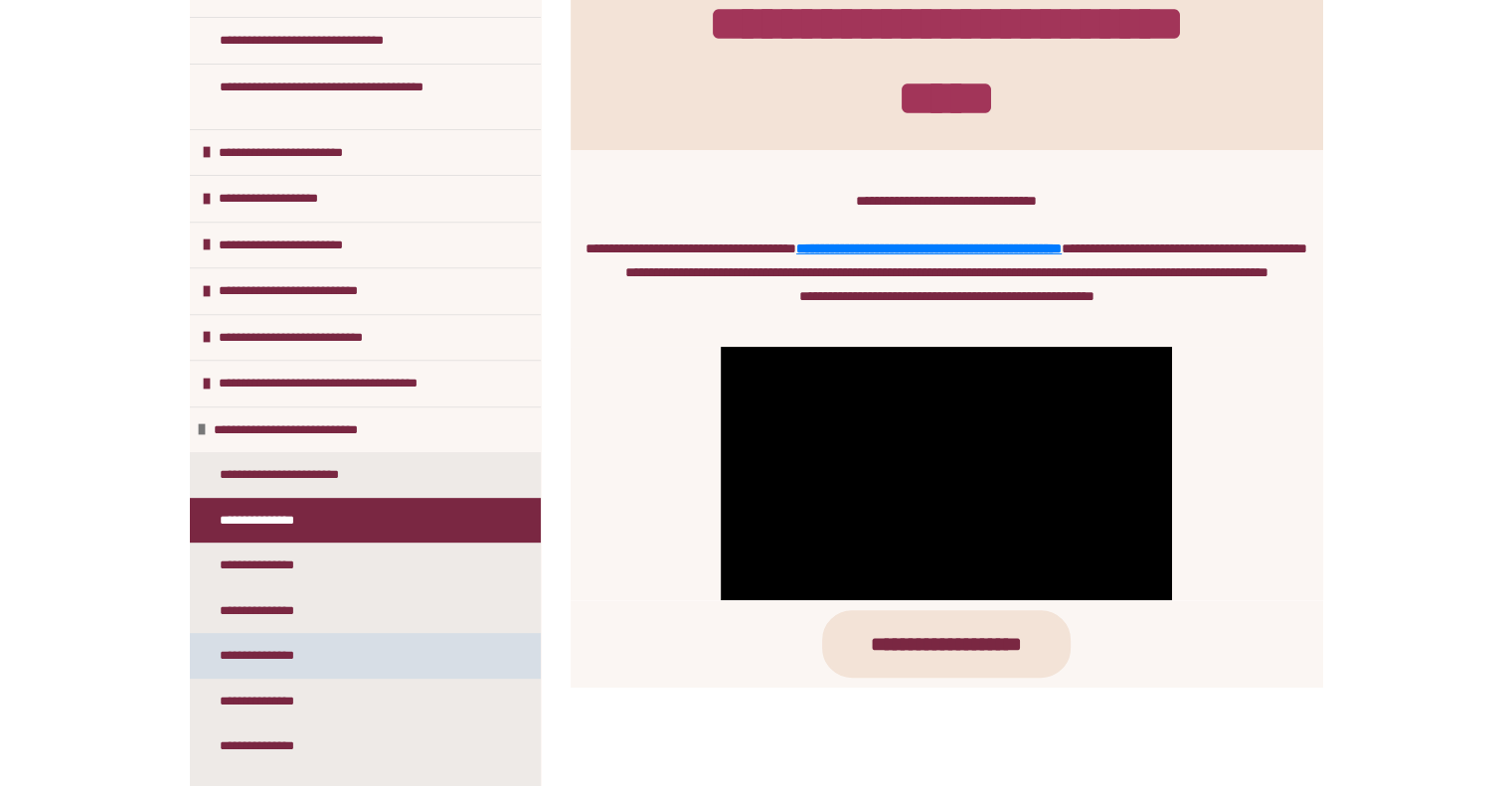 click on "**********" at bounding box center (266, 656) 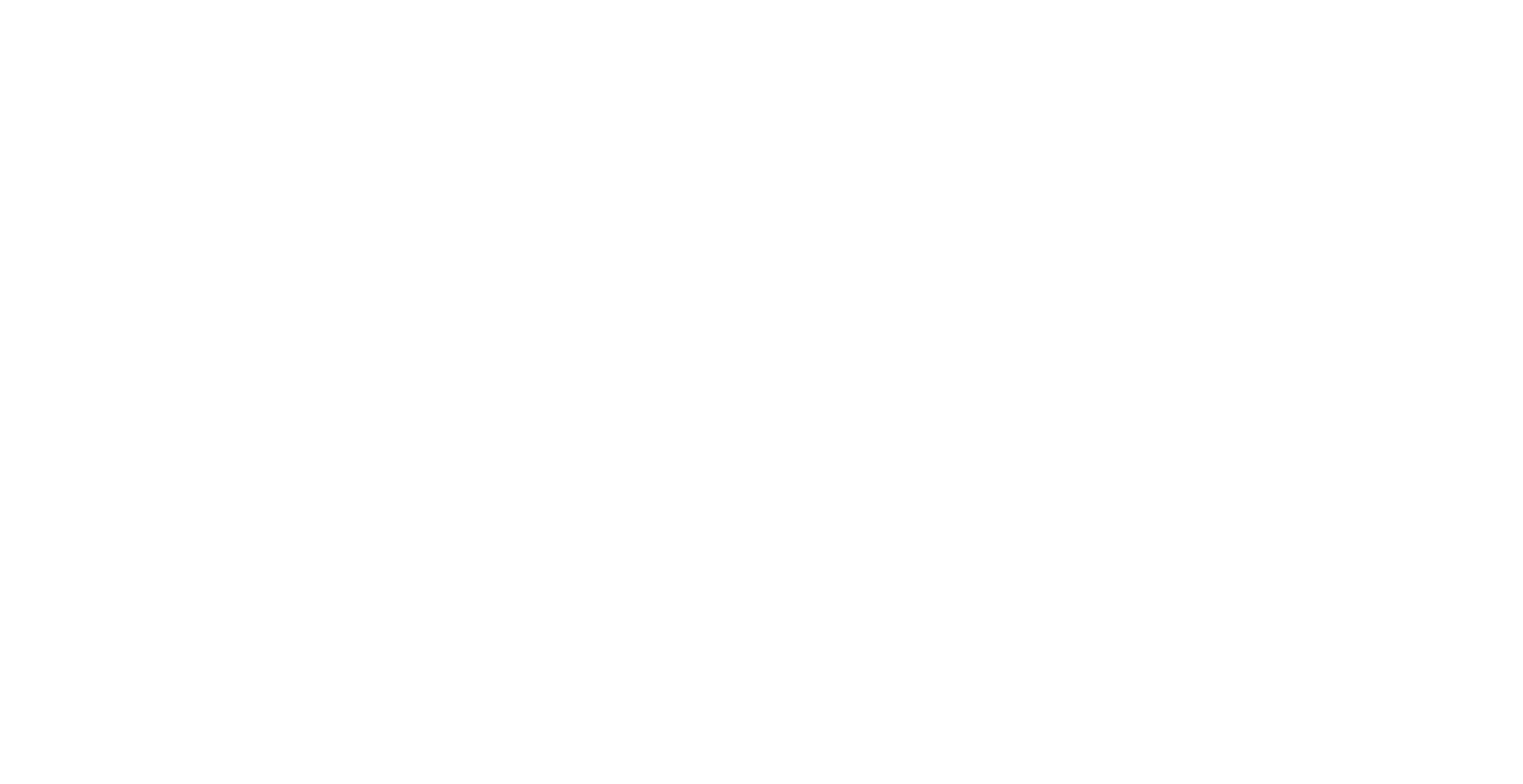 scroll, scrollTop: 0, scrollLeft: 0, axis: both 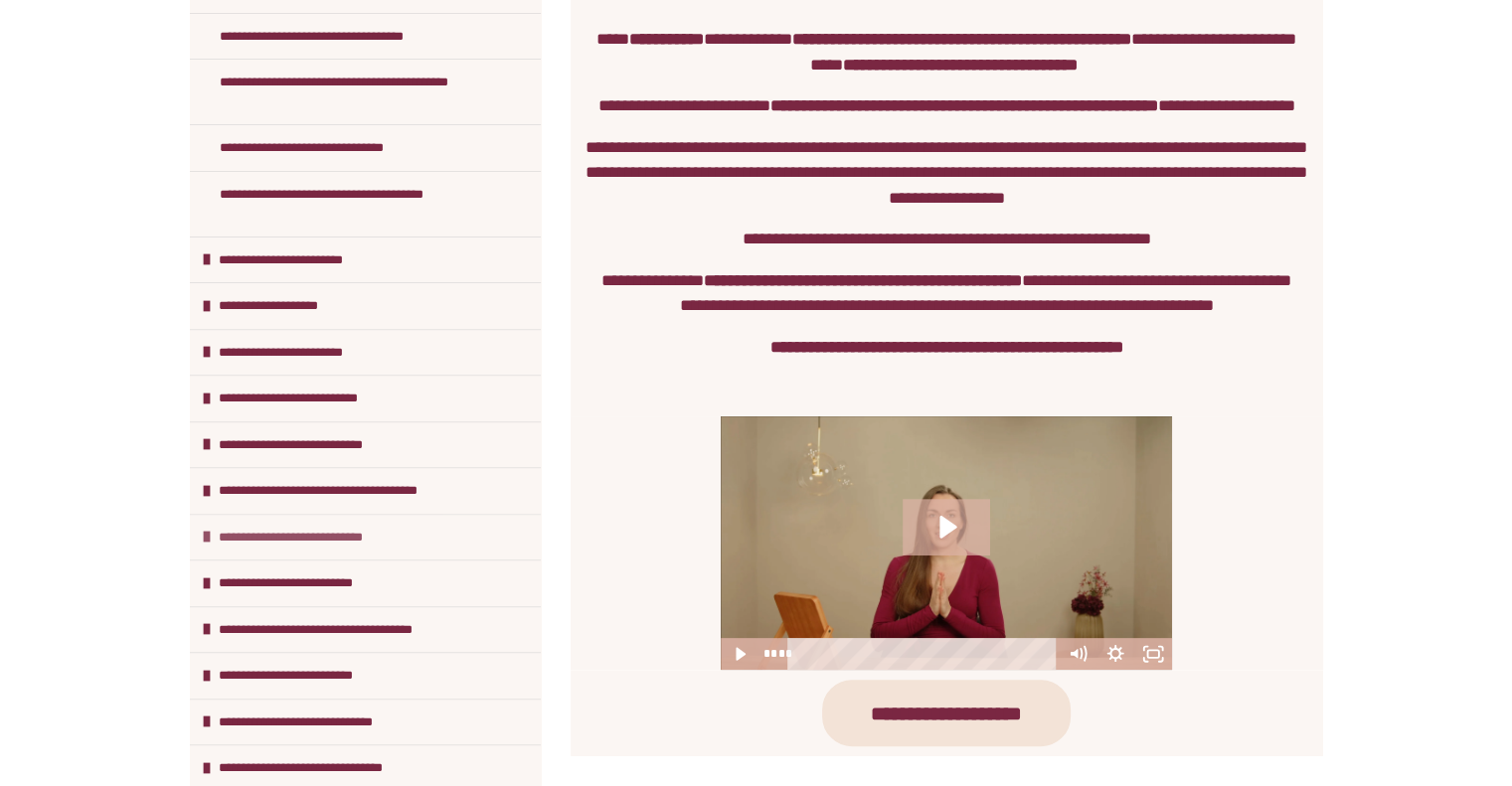 click on "**********" at bounding box center [295, 538] 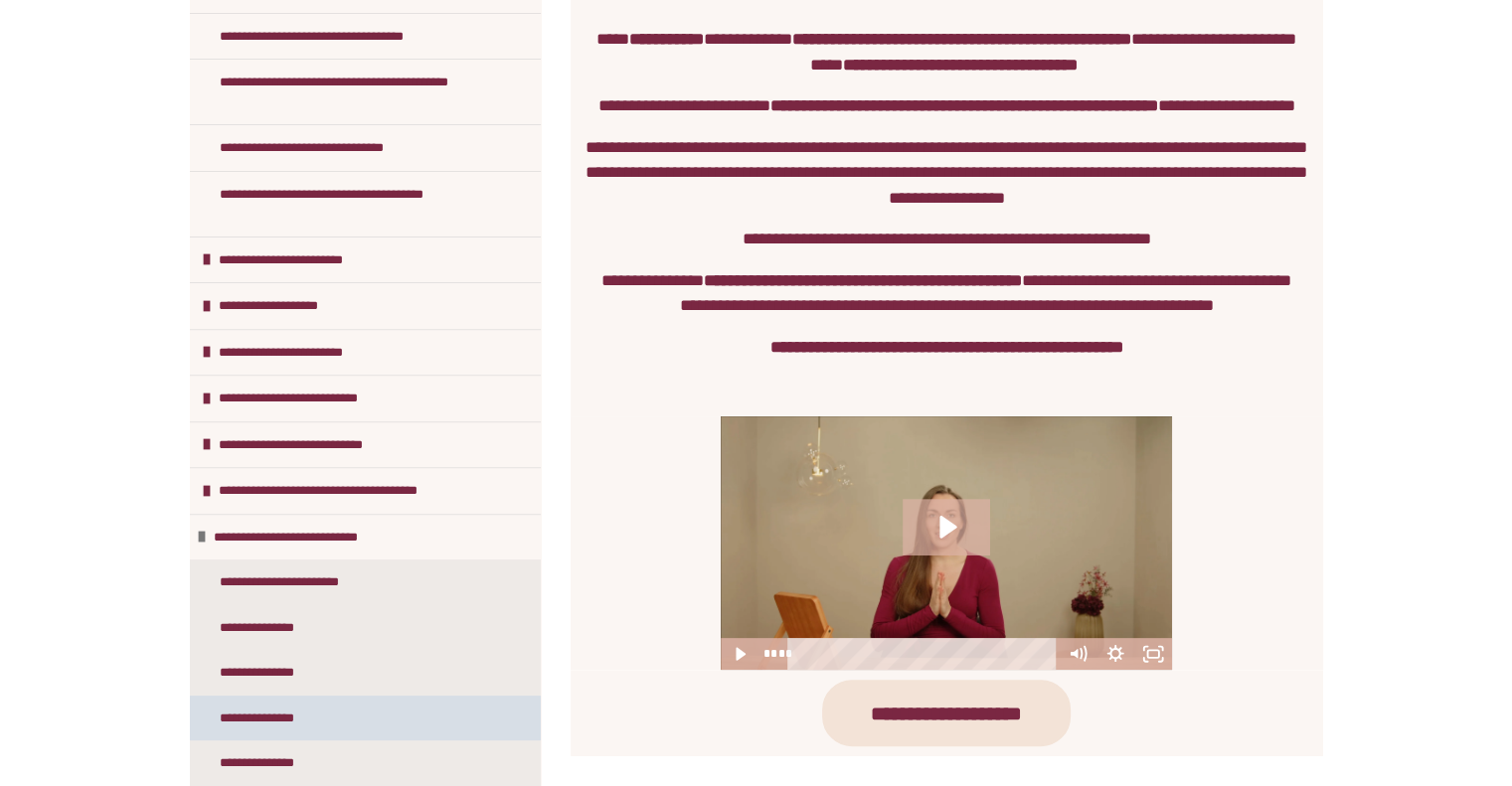 click on "**********" at bounding box center [266, 718] 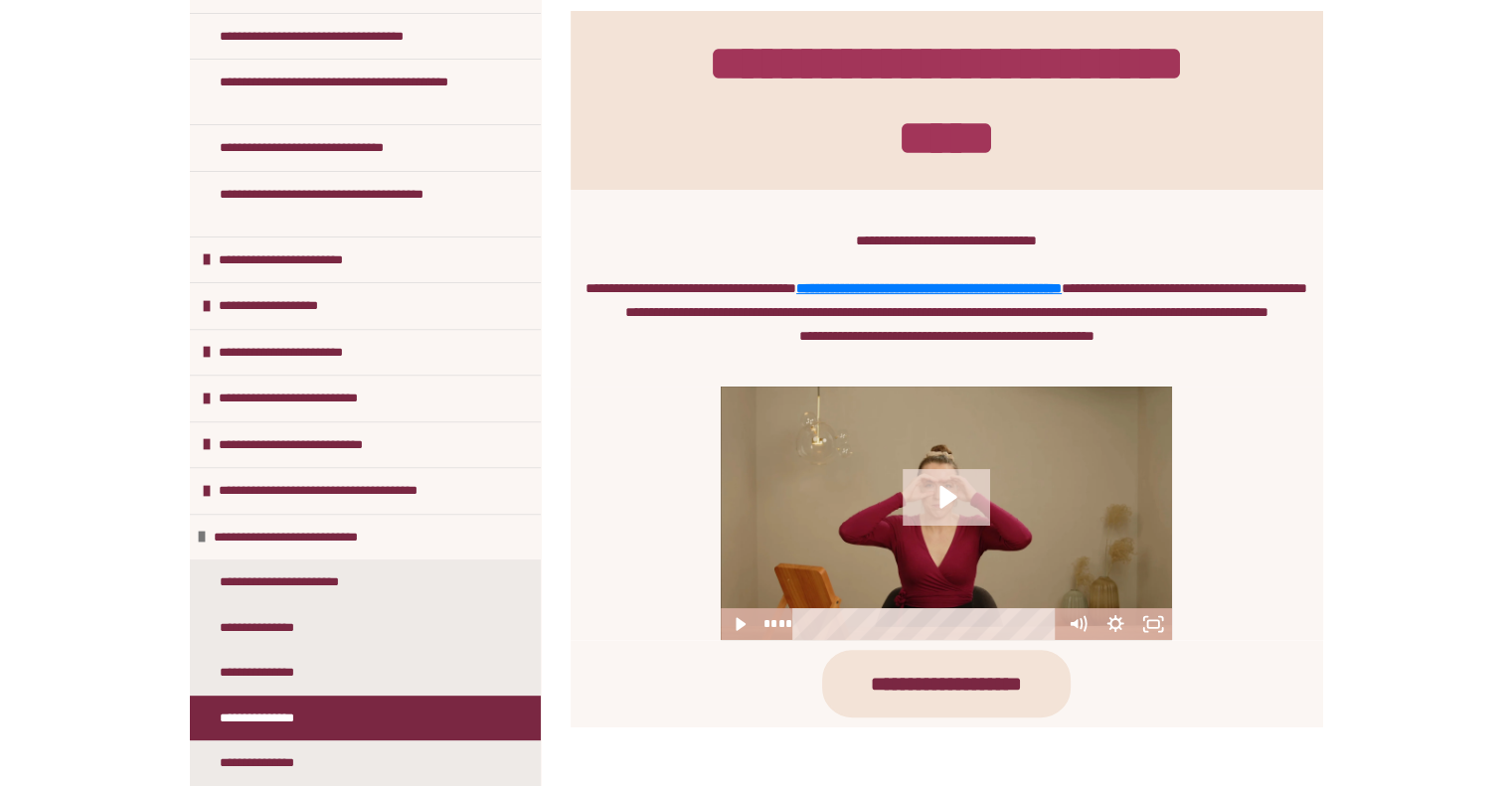 click 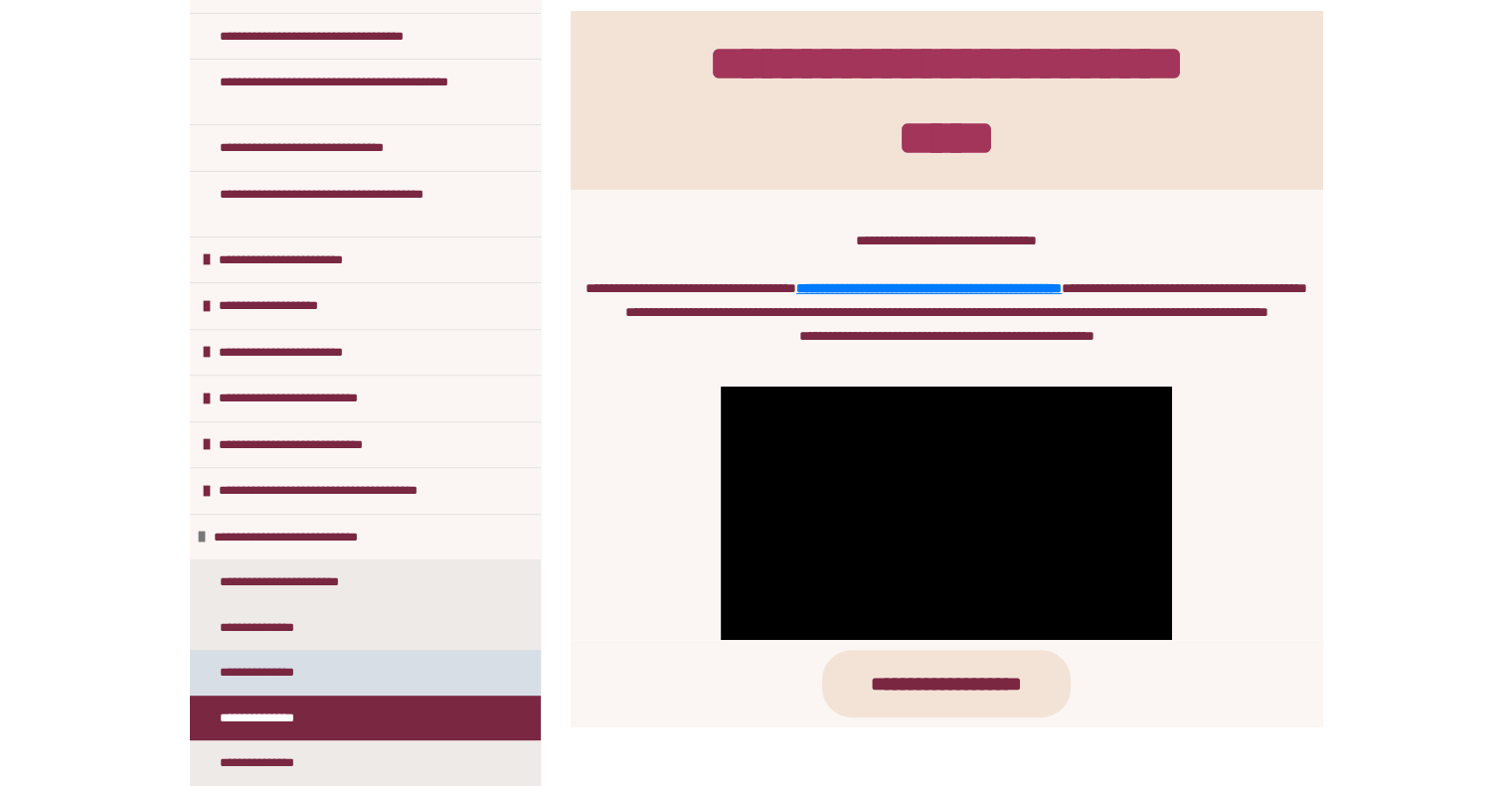 scroll, scrollTop: 761, scrollLeft: 0, axis: vertical 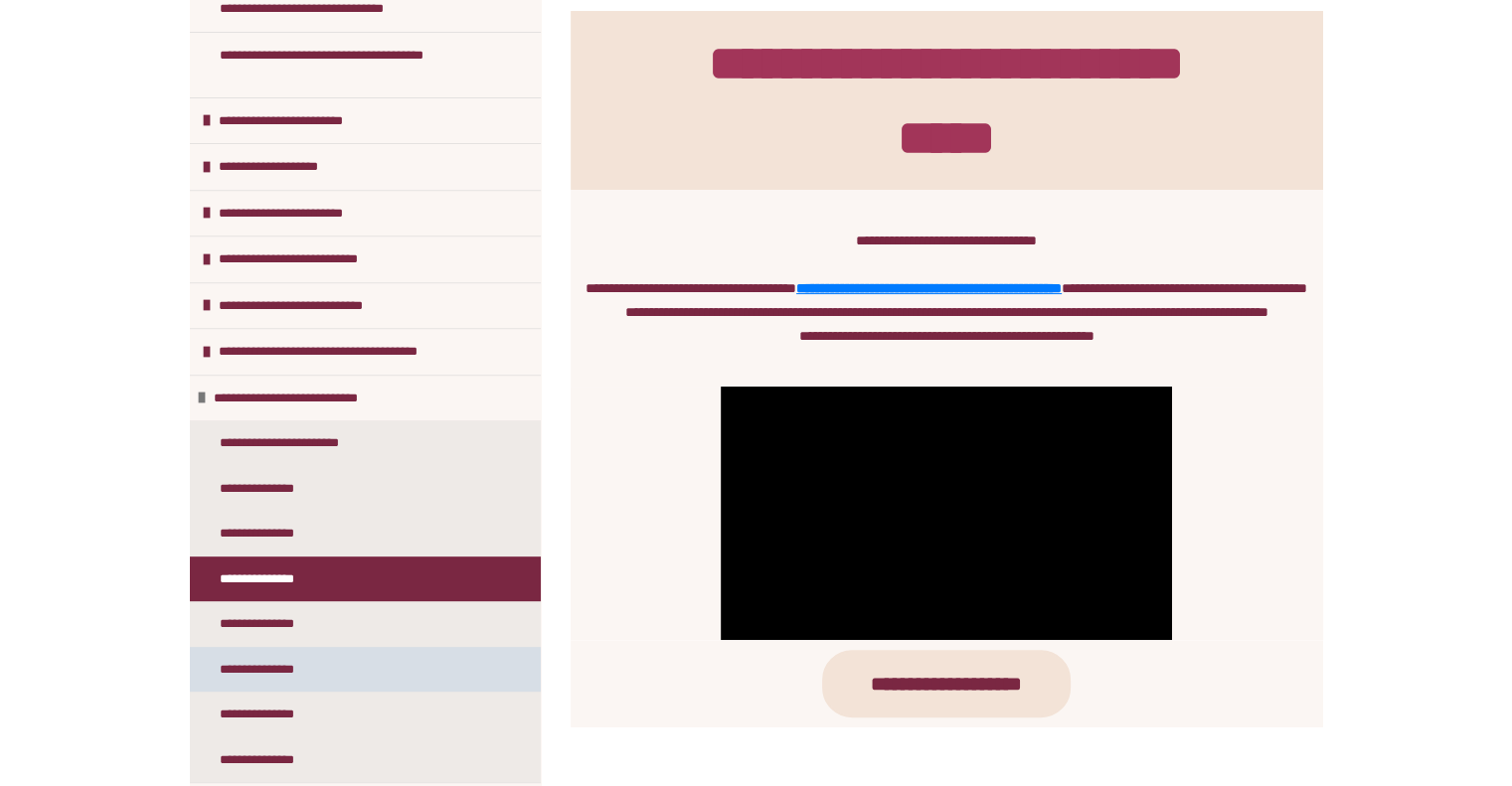 click on "**********" at bounding box center [266, 670] 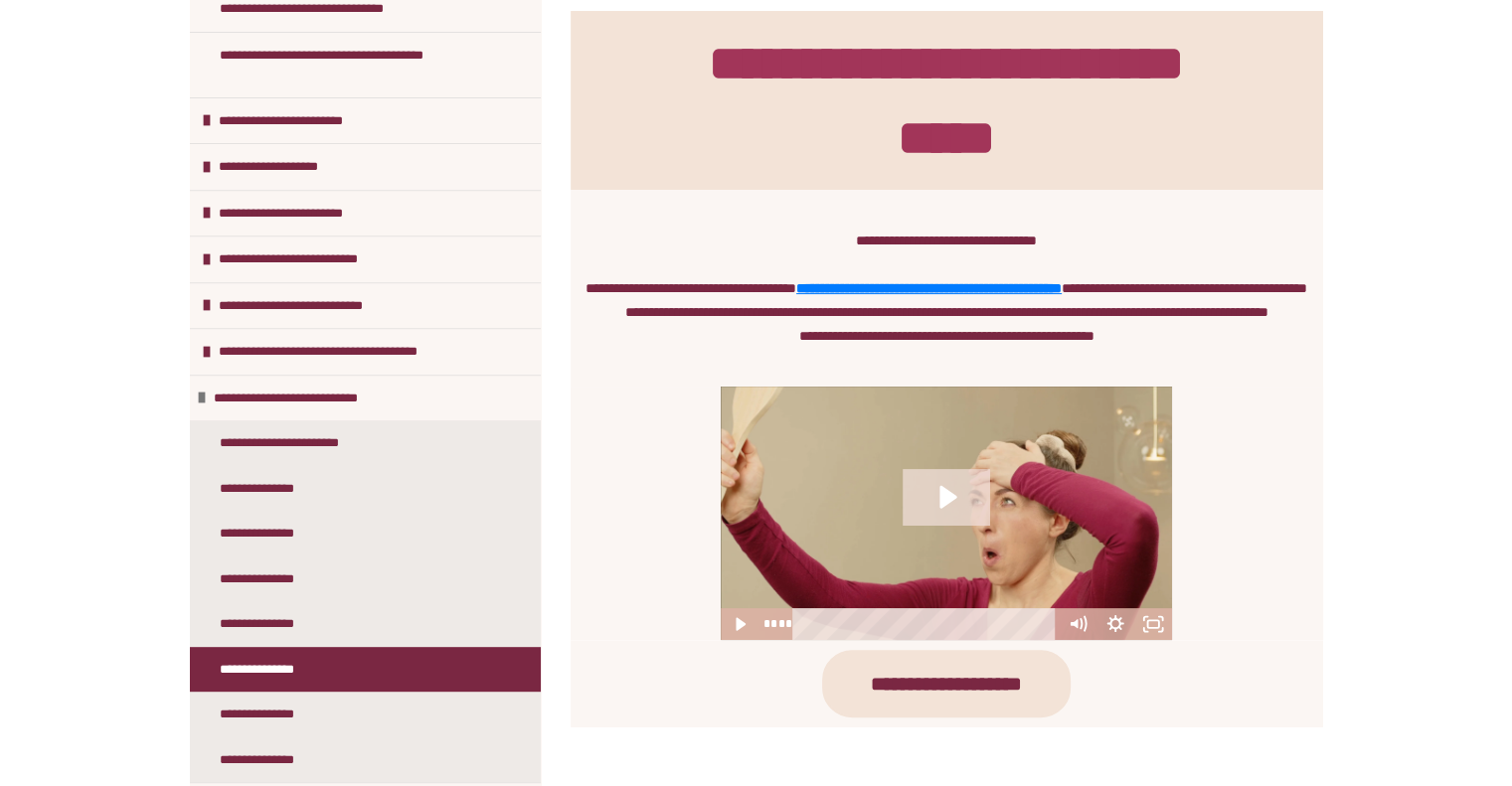 click 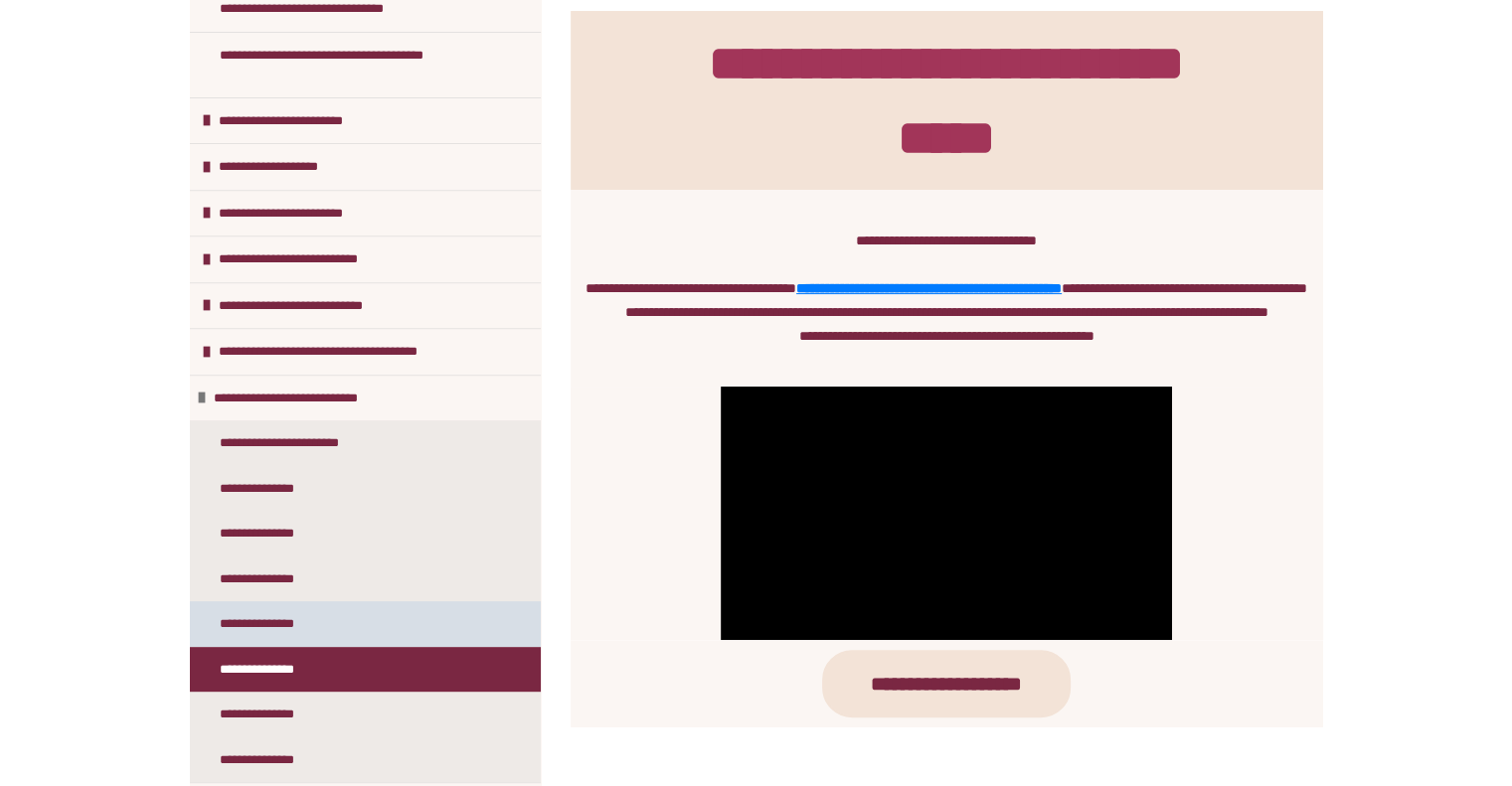 scroll, scrollTop: 1116, scrollLeft: 0, axis: vertical 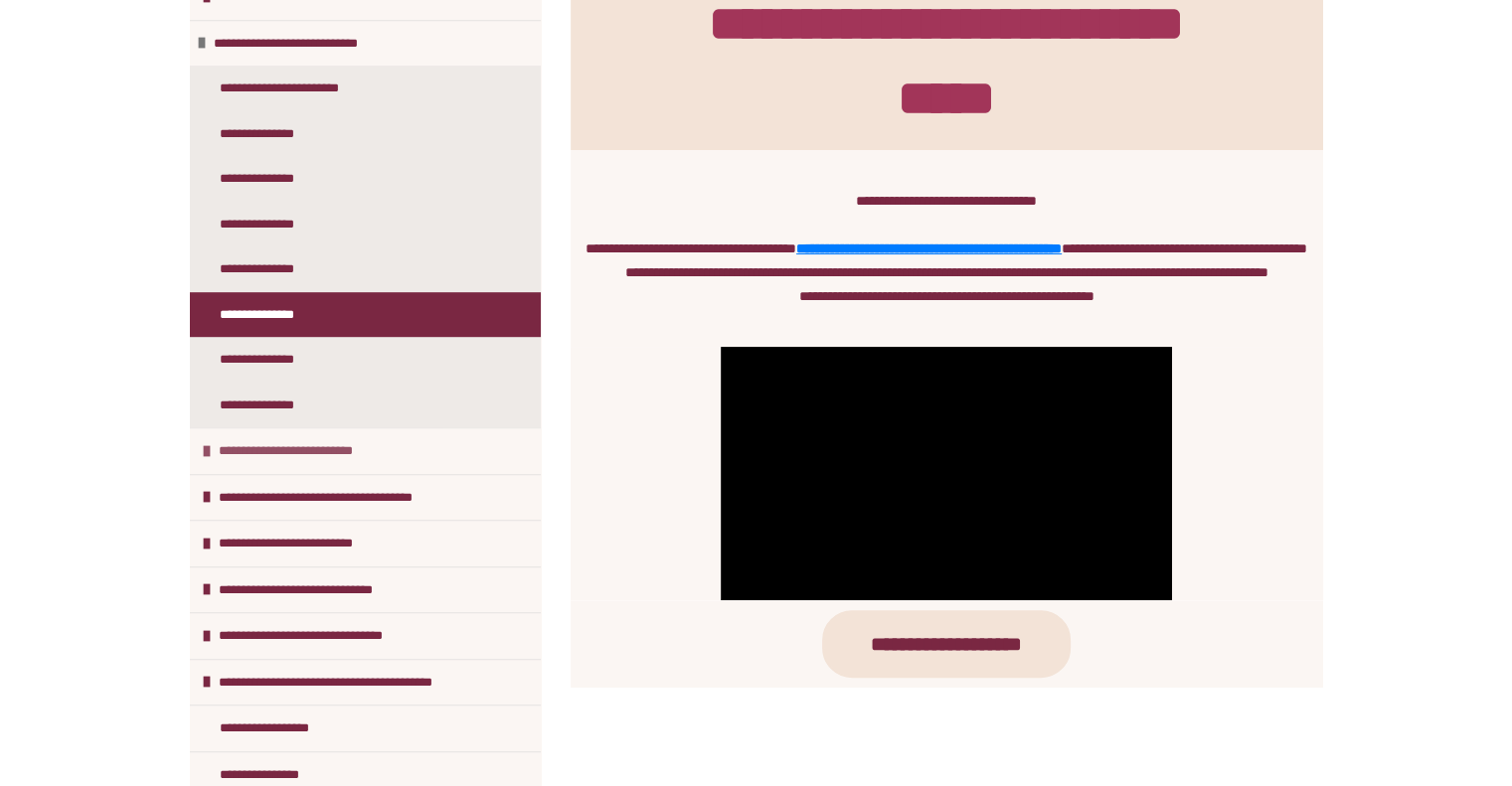 click on "**********" at bounding box center (300, 451) 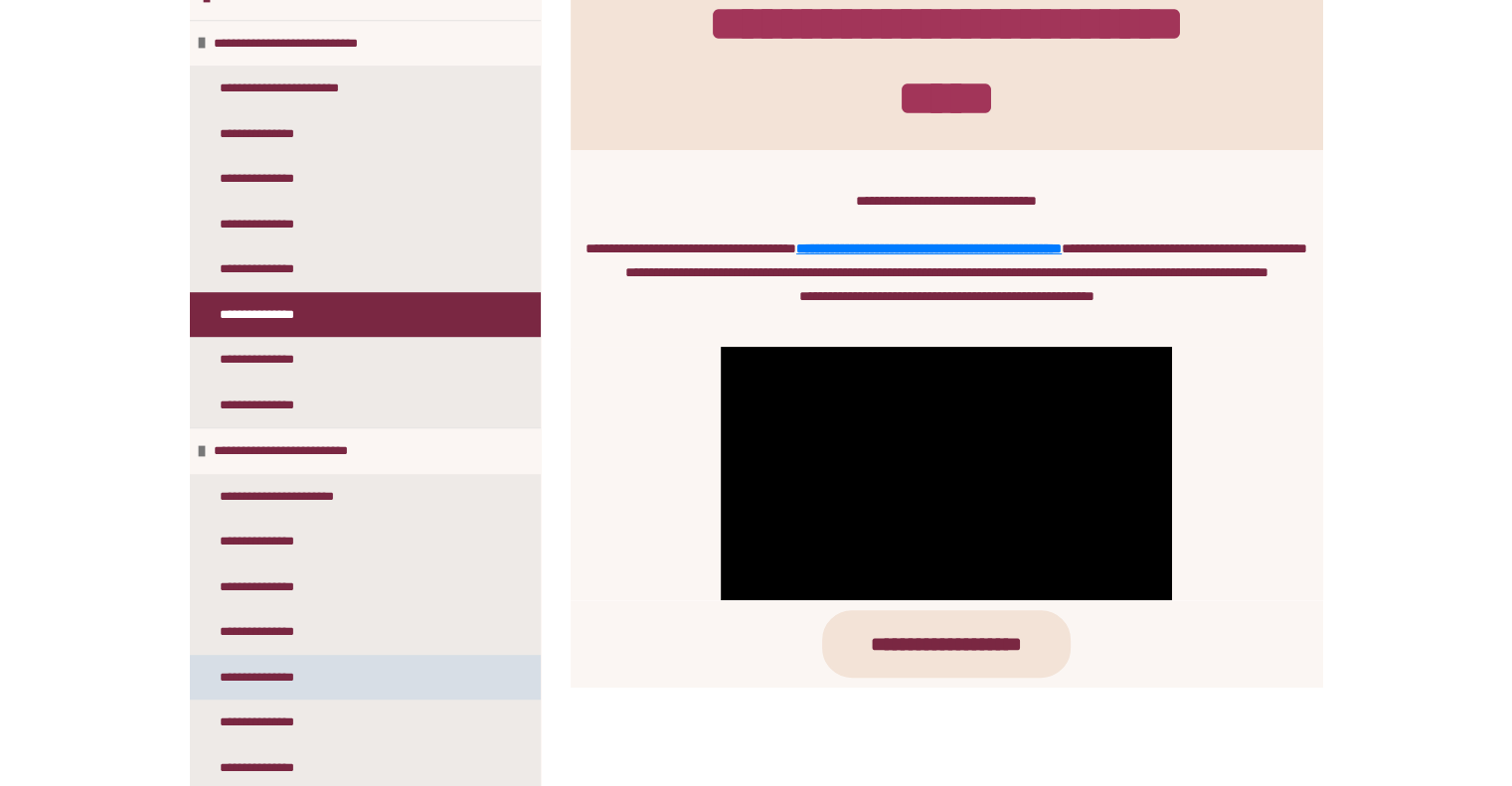 click on "**********" at bounding box center [266, 678] 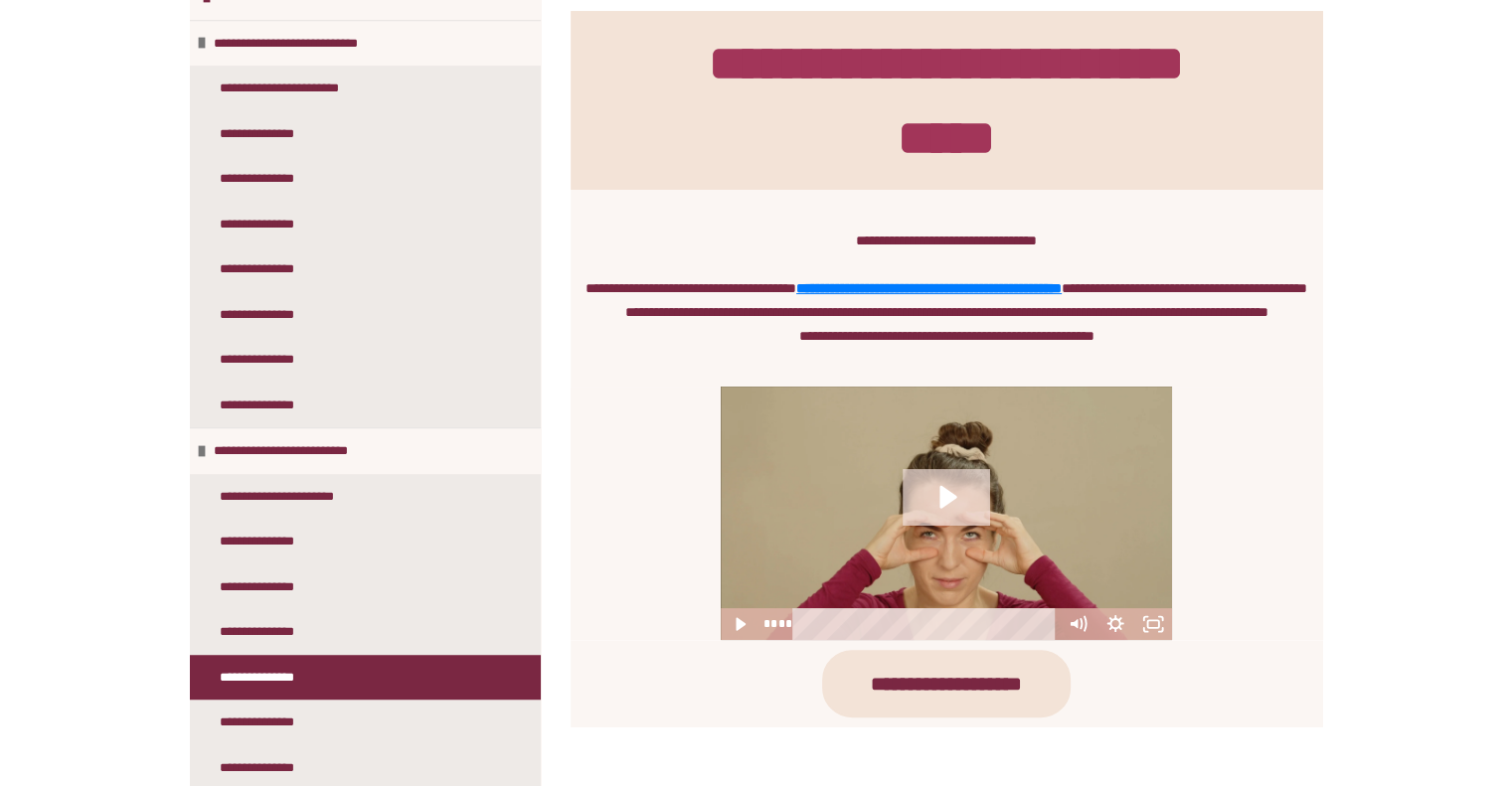 click 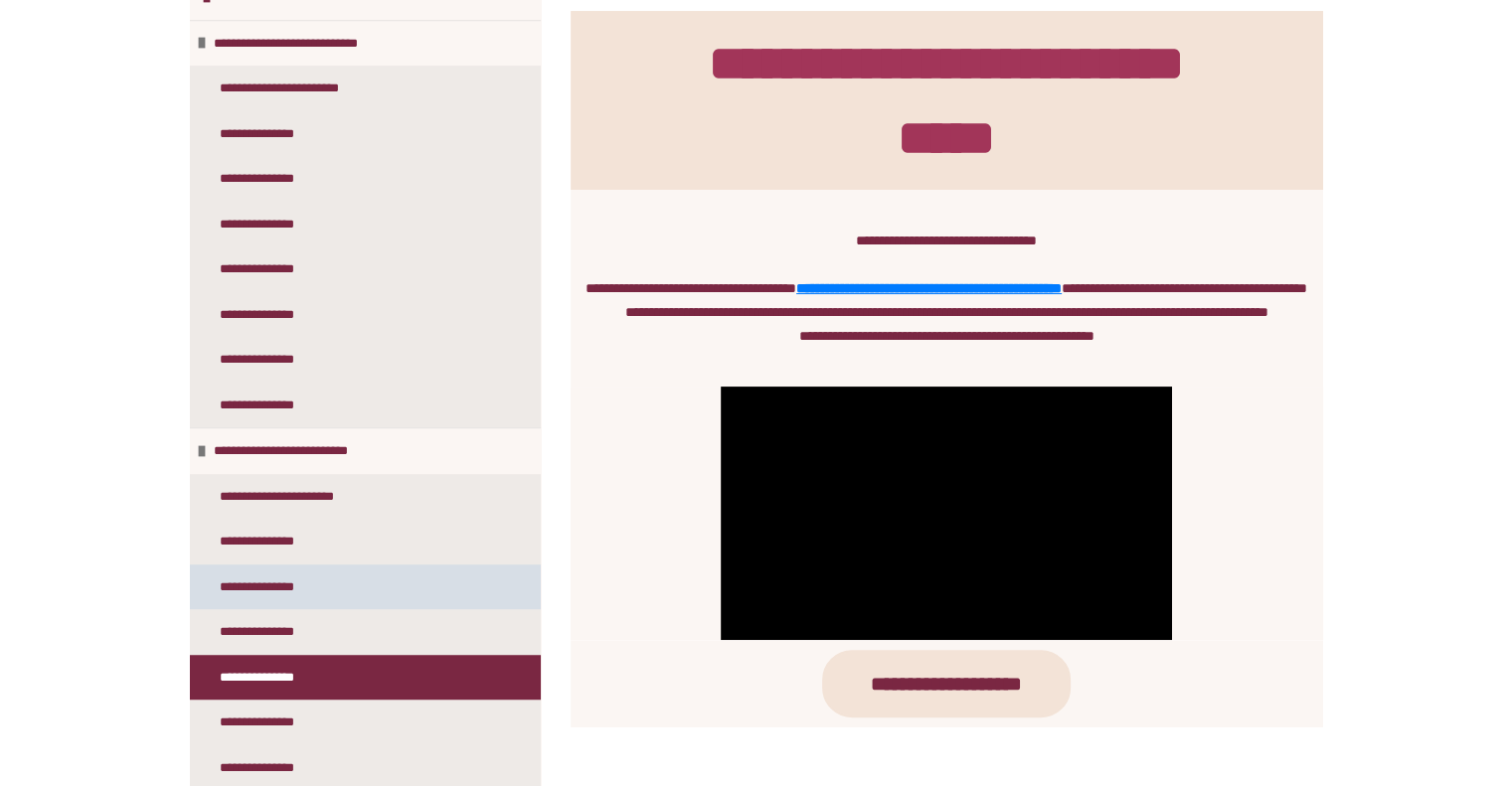 click on "**********" at bounding box center [266, 587] 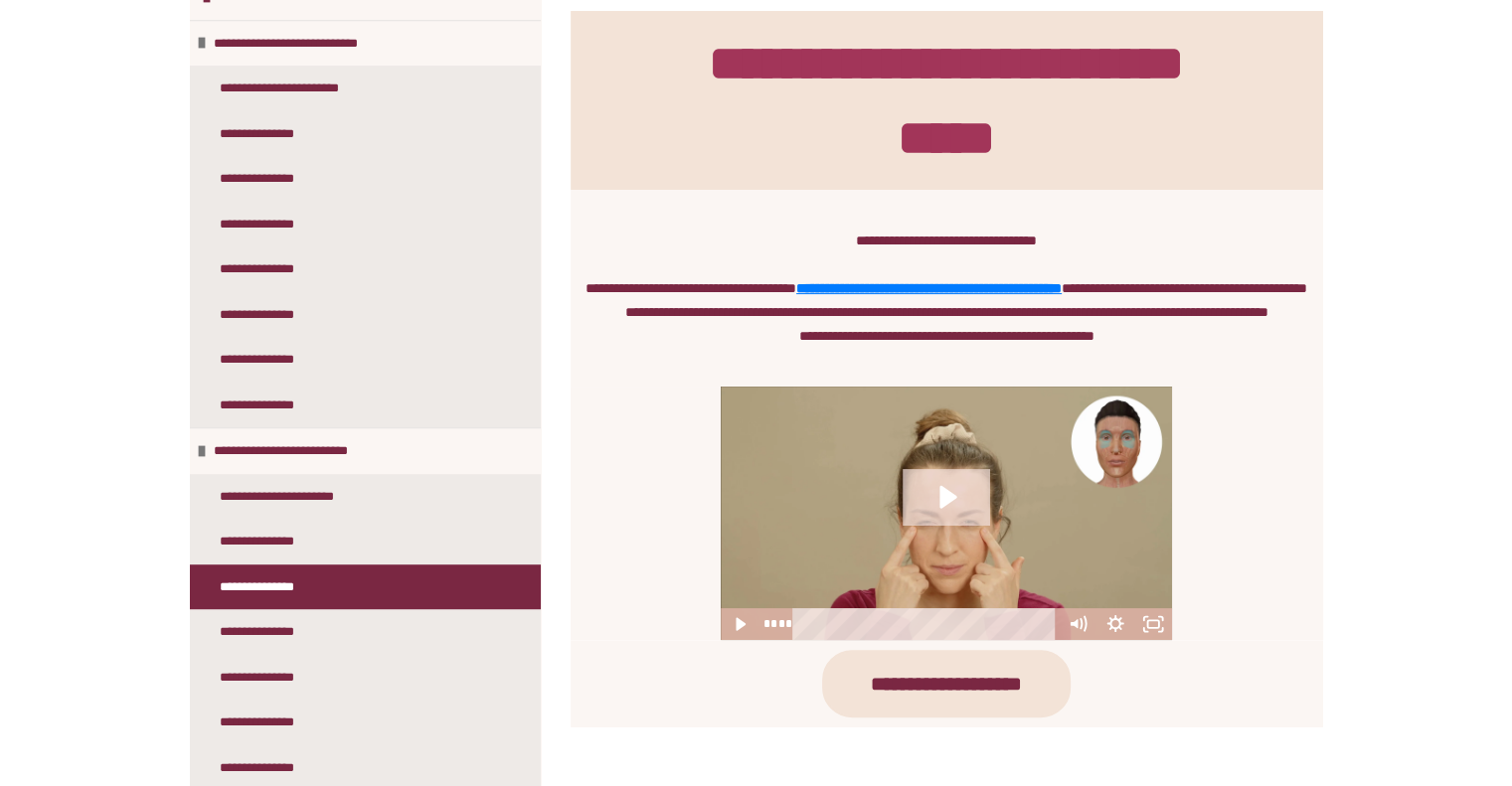 click 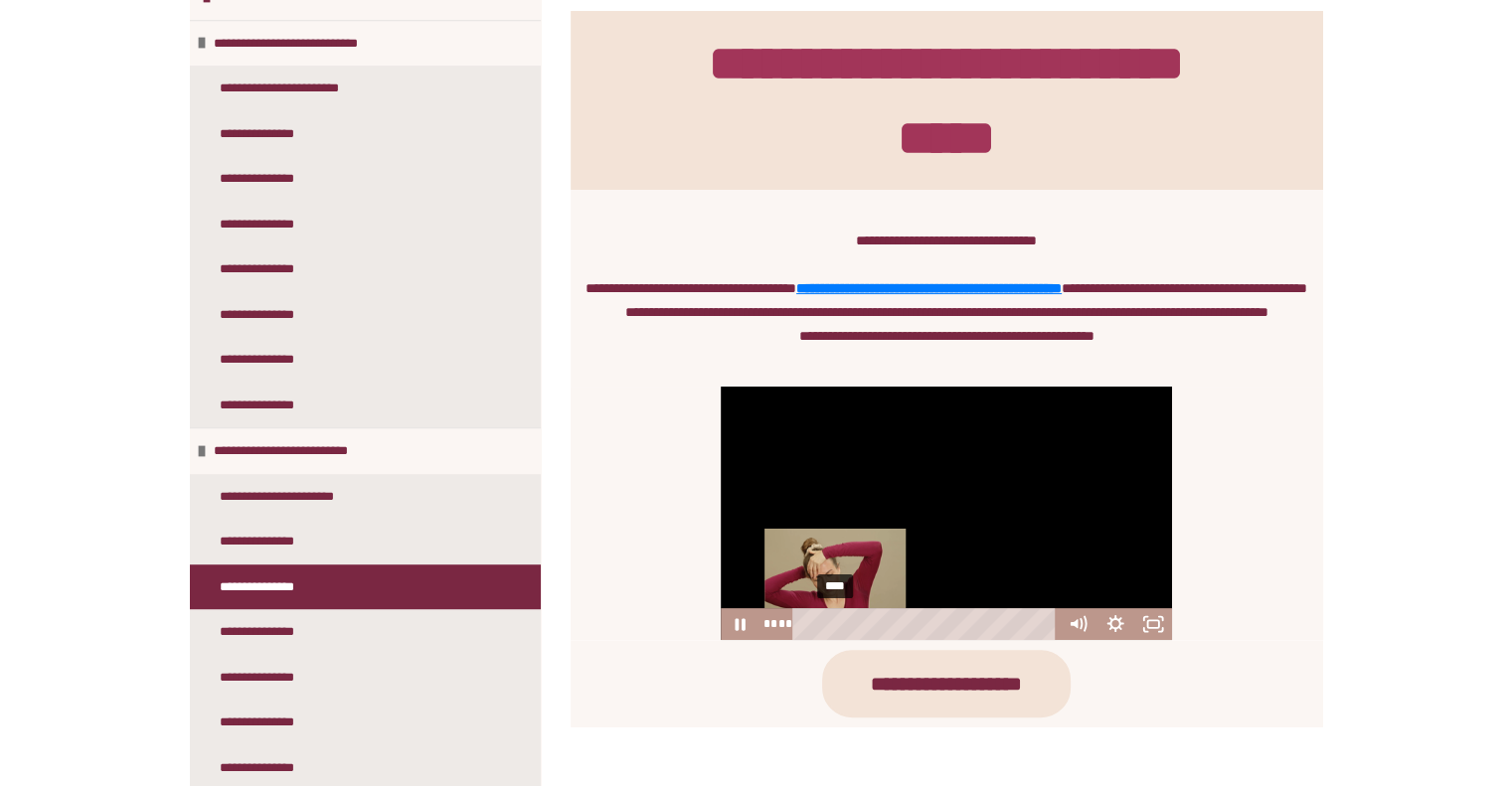 drag, startPoint x: 836, startPoint y: 646, endPoint x: 787, endPoint y: 642, distance: 49.162994 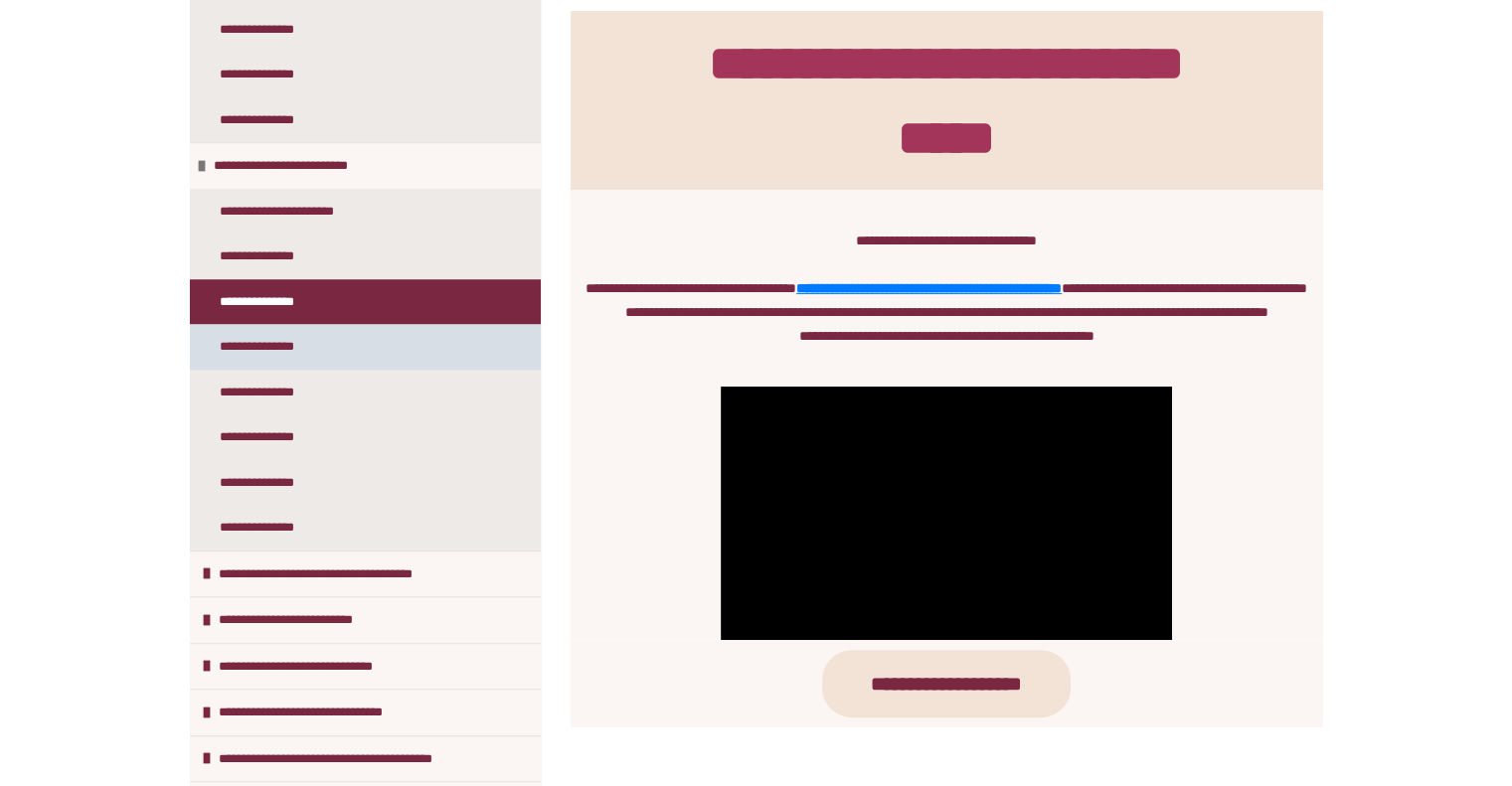scroll, scrollTop: 1400, scrollLeft: 0, axis: vertical 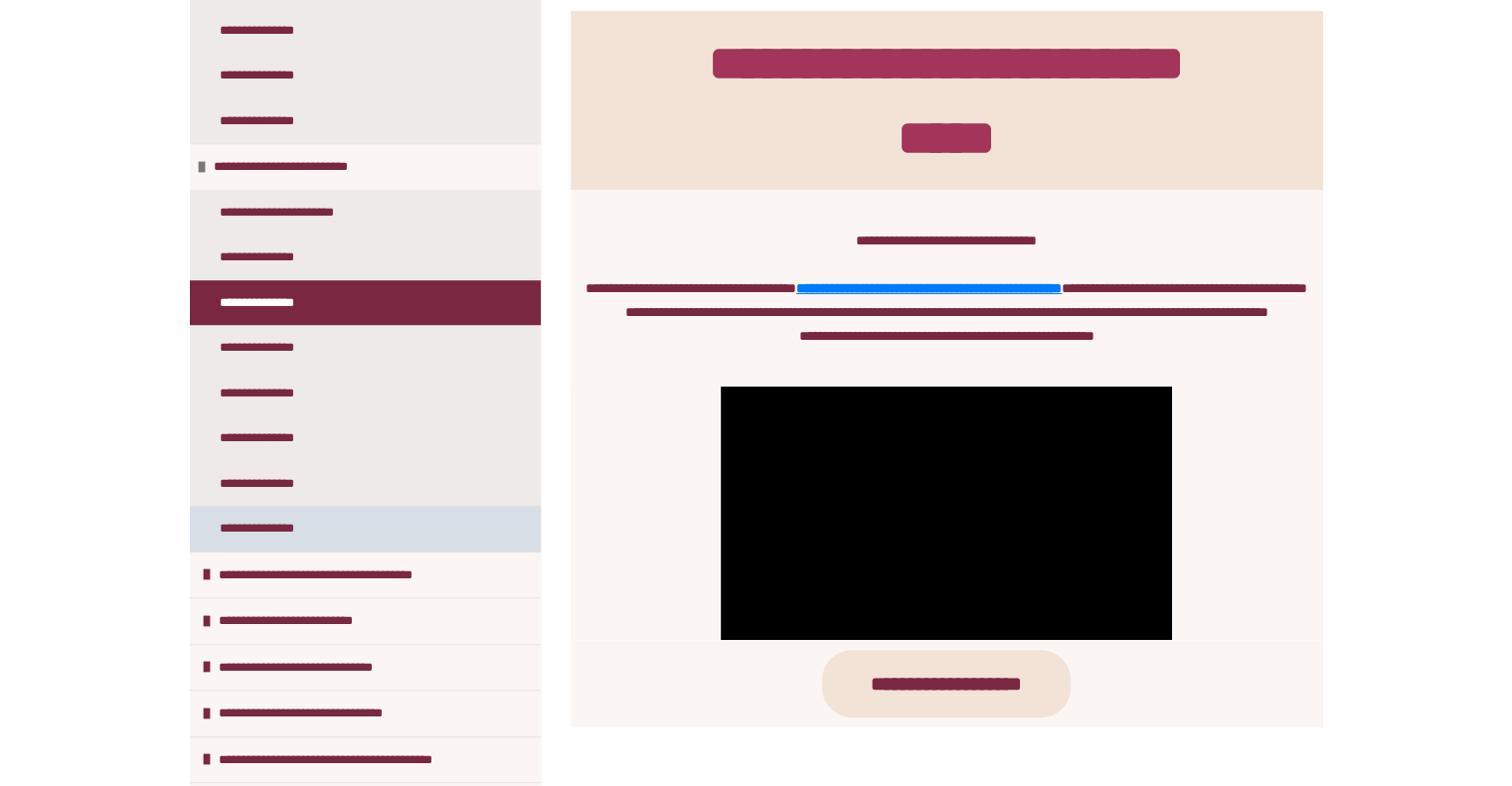 click on "**********" at bounding box center [365, 529] 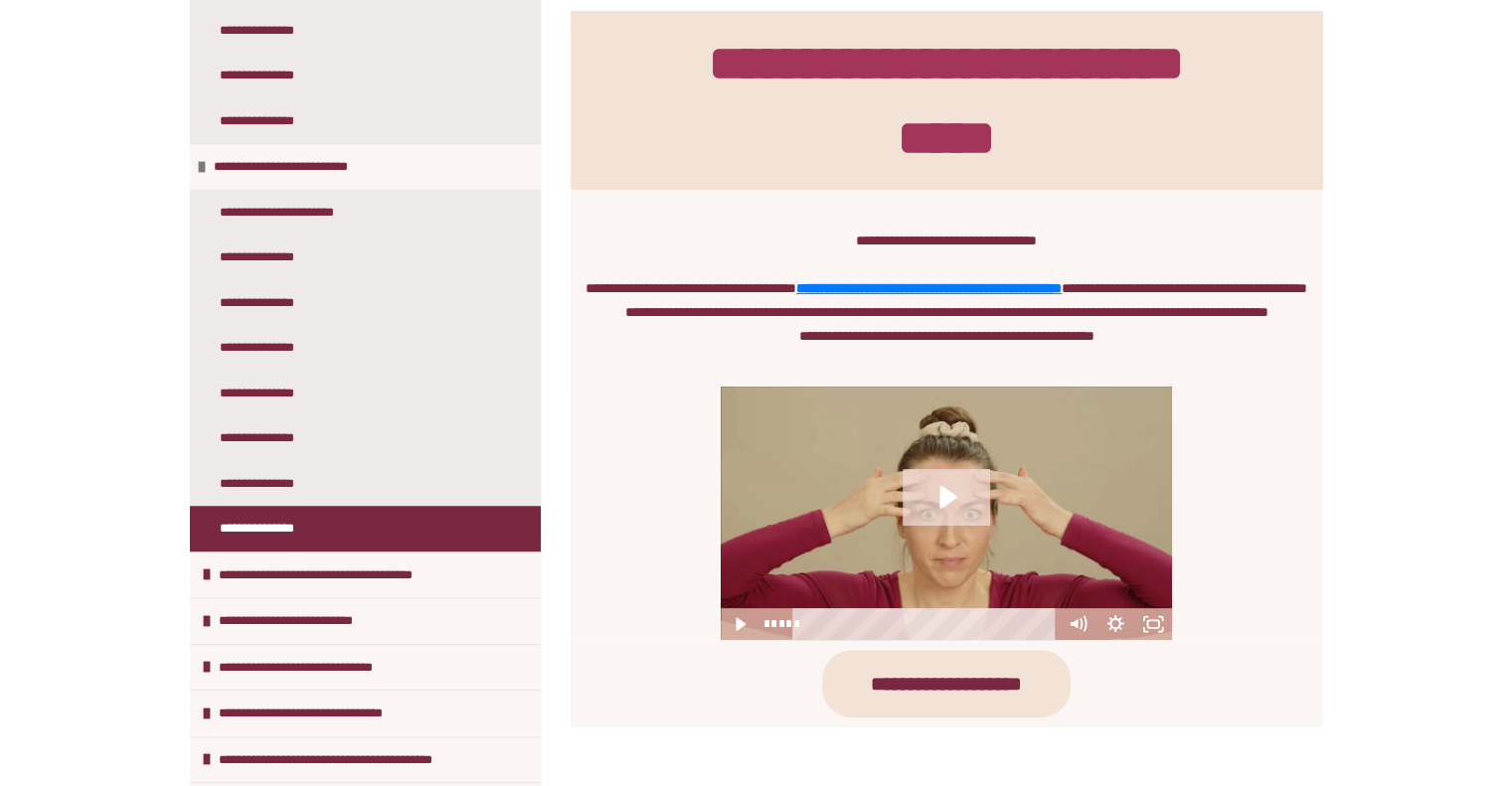 click 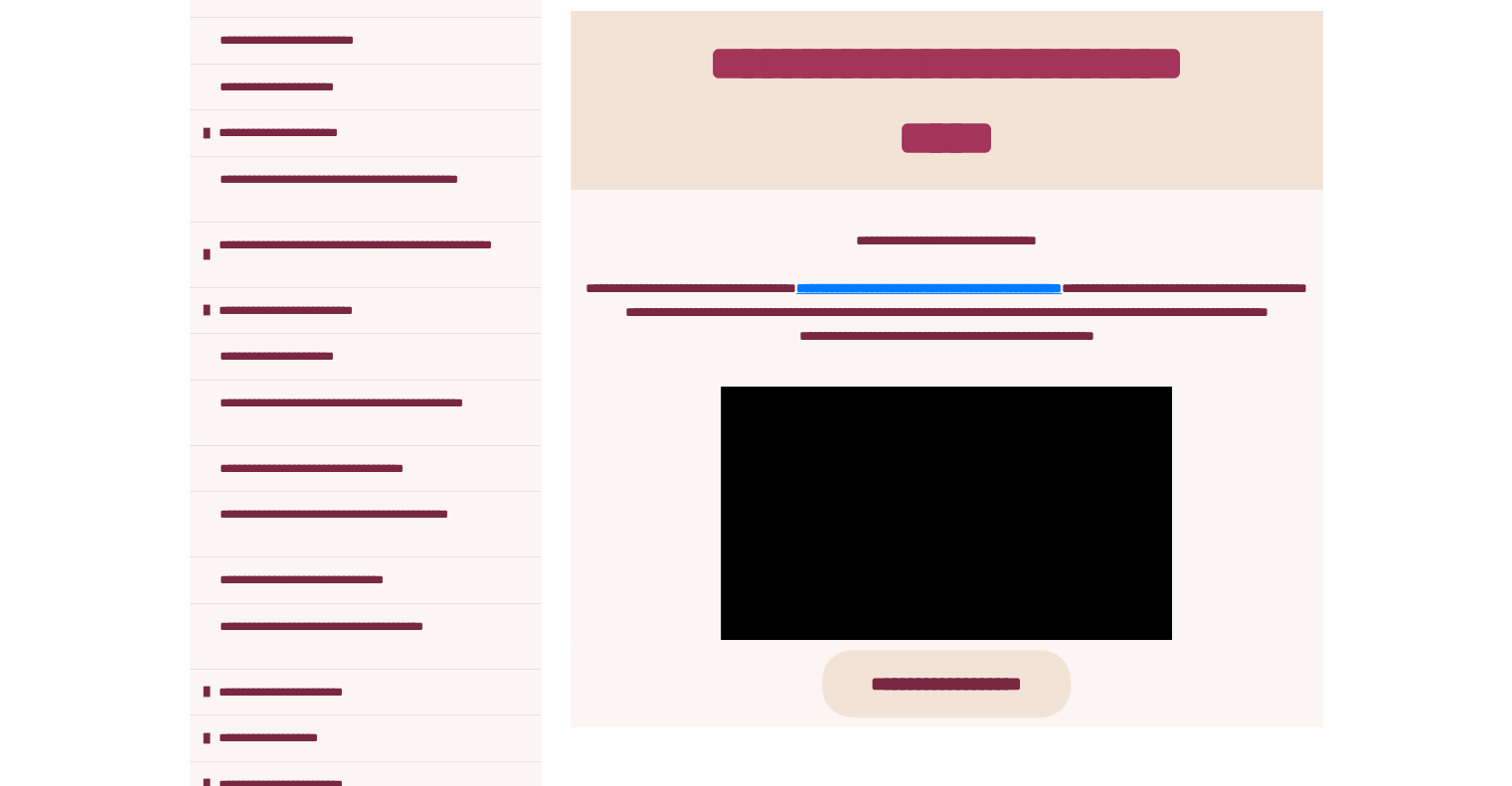 scroll, scrollTop: 0, scrollLeft: 0, axis: both 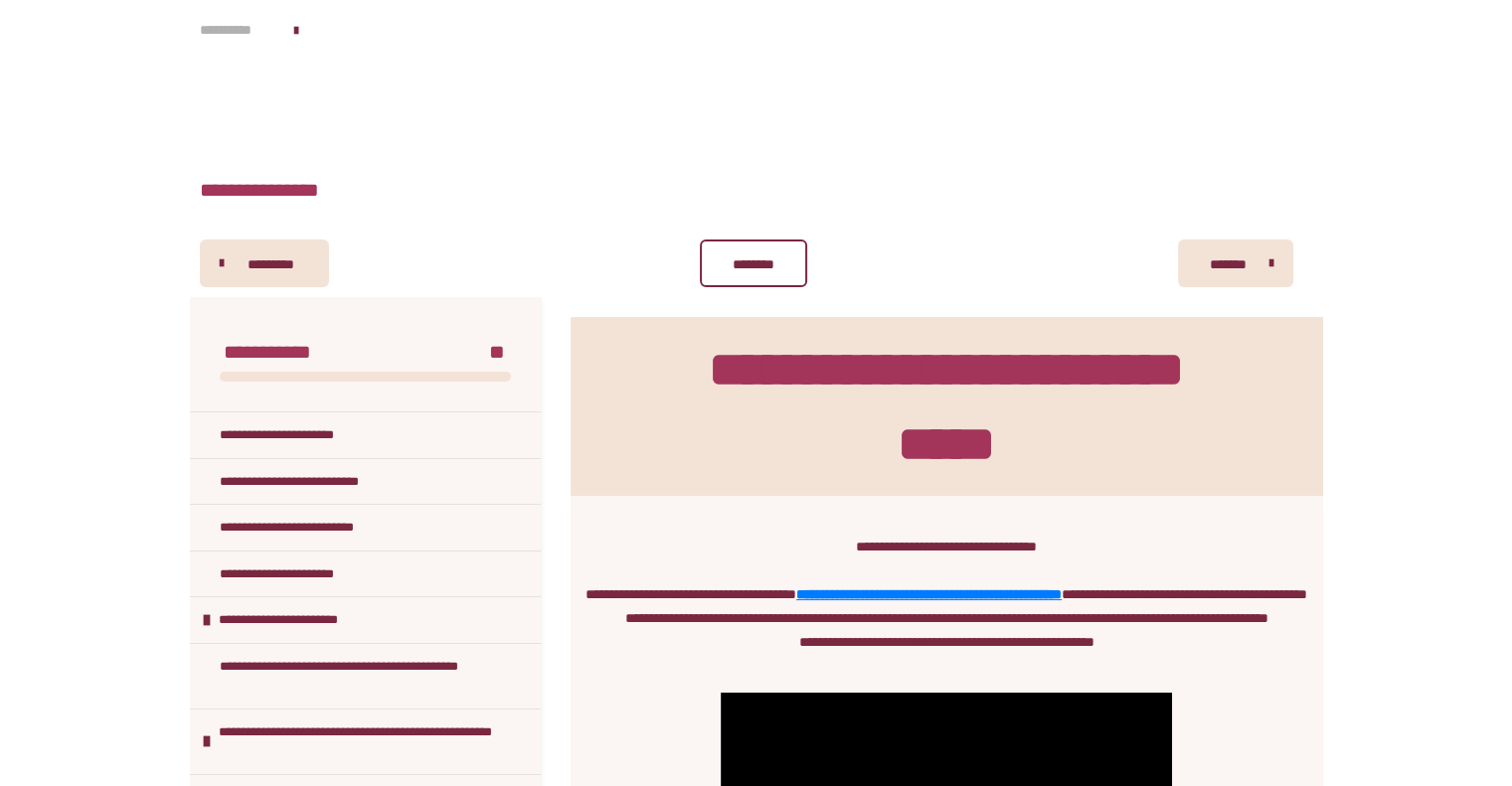click on "**********" at bounding box center (237, 30) 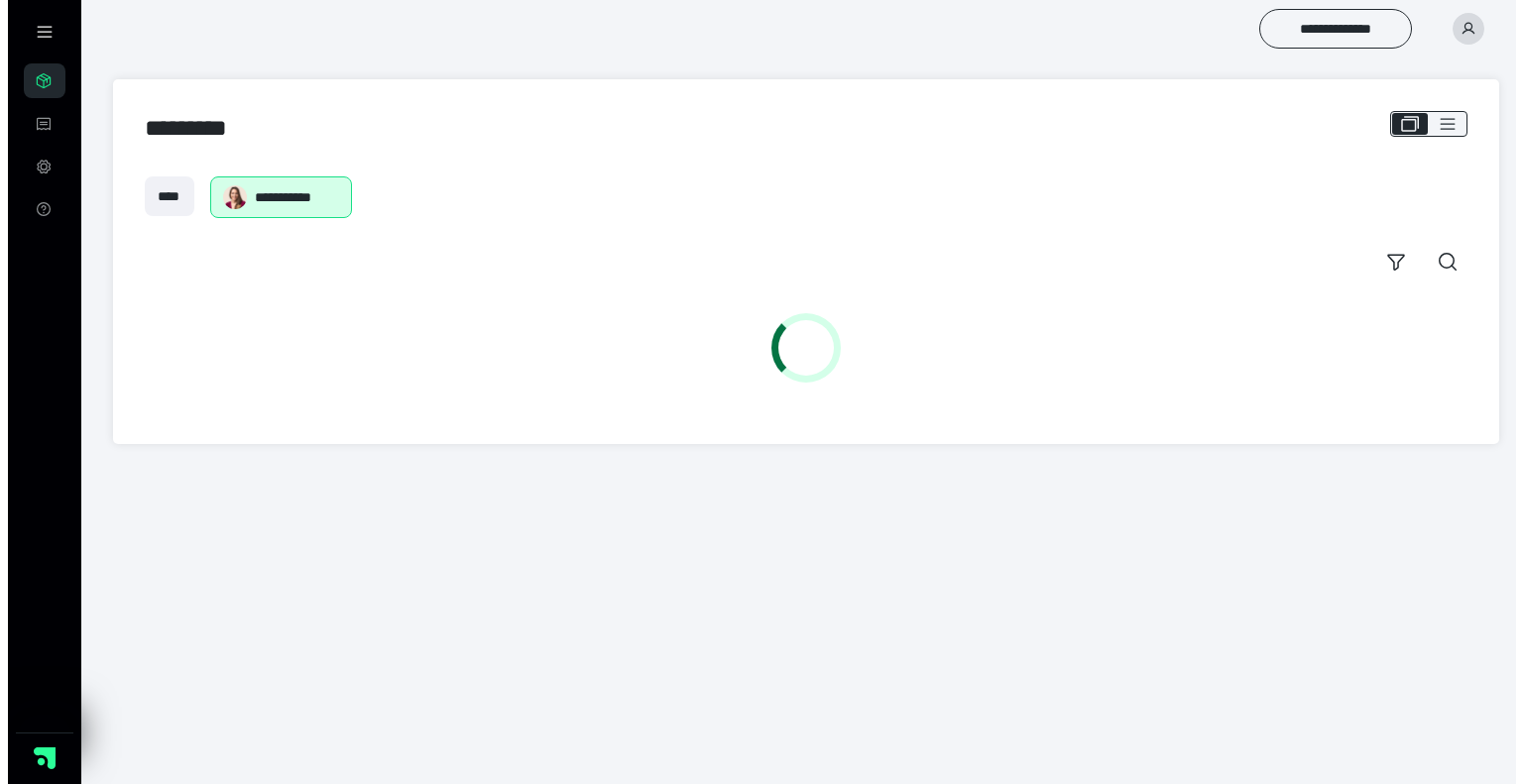 scroll, scrollTop: 0, scrollLeft: 0, axis: both 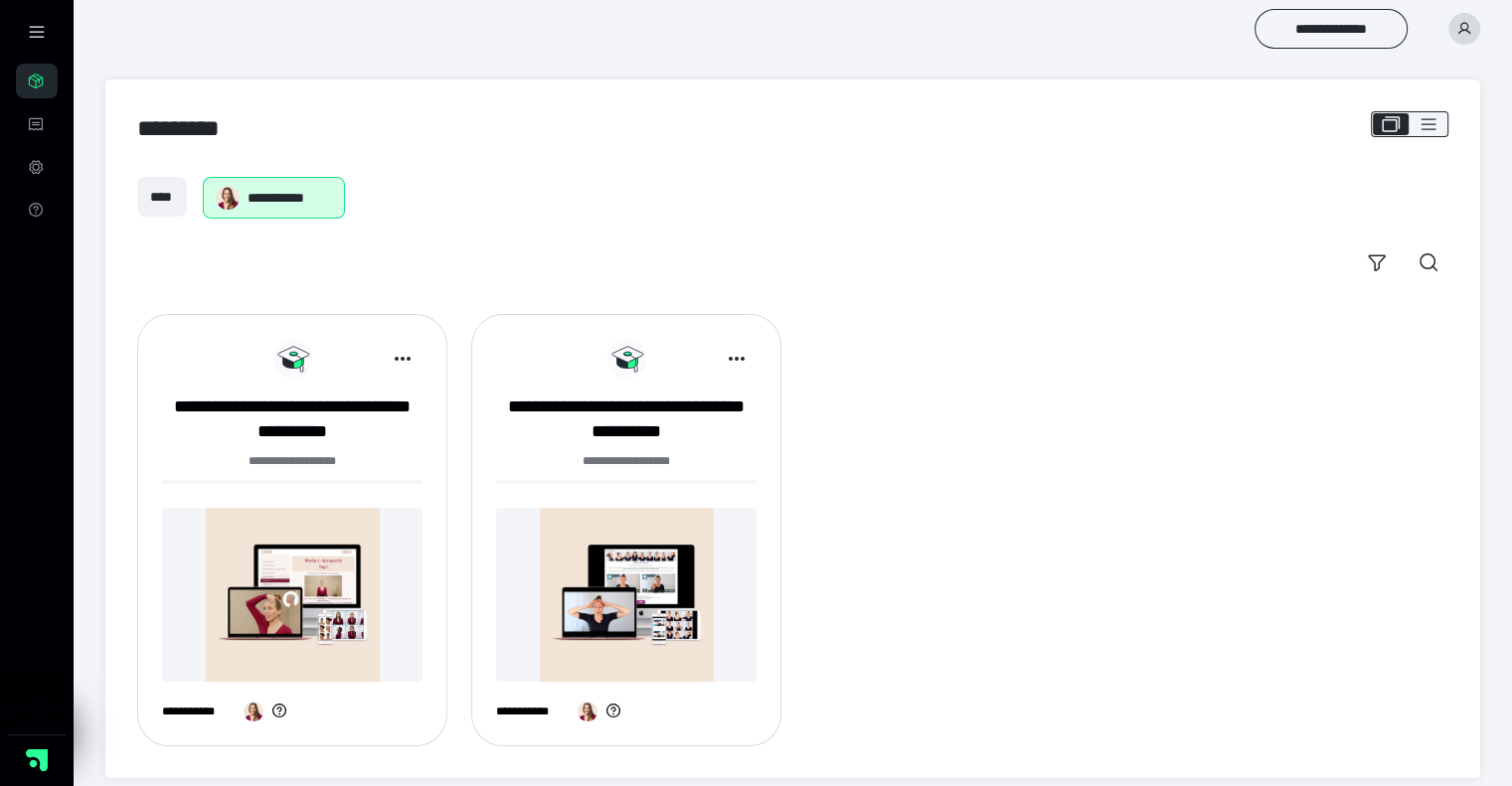 click at bounding box center (626, 594) 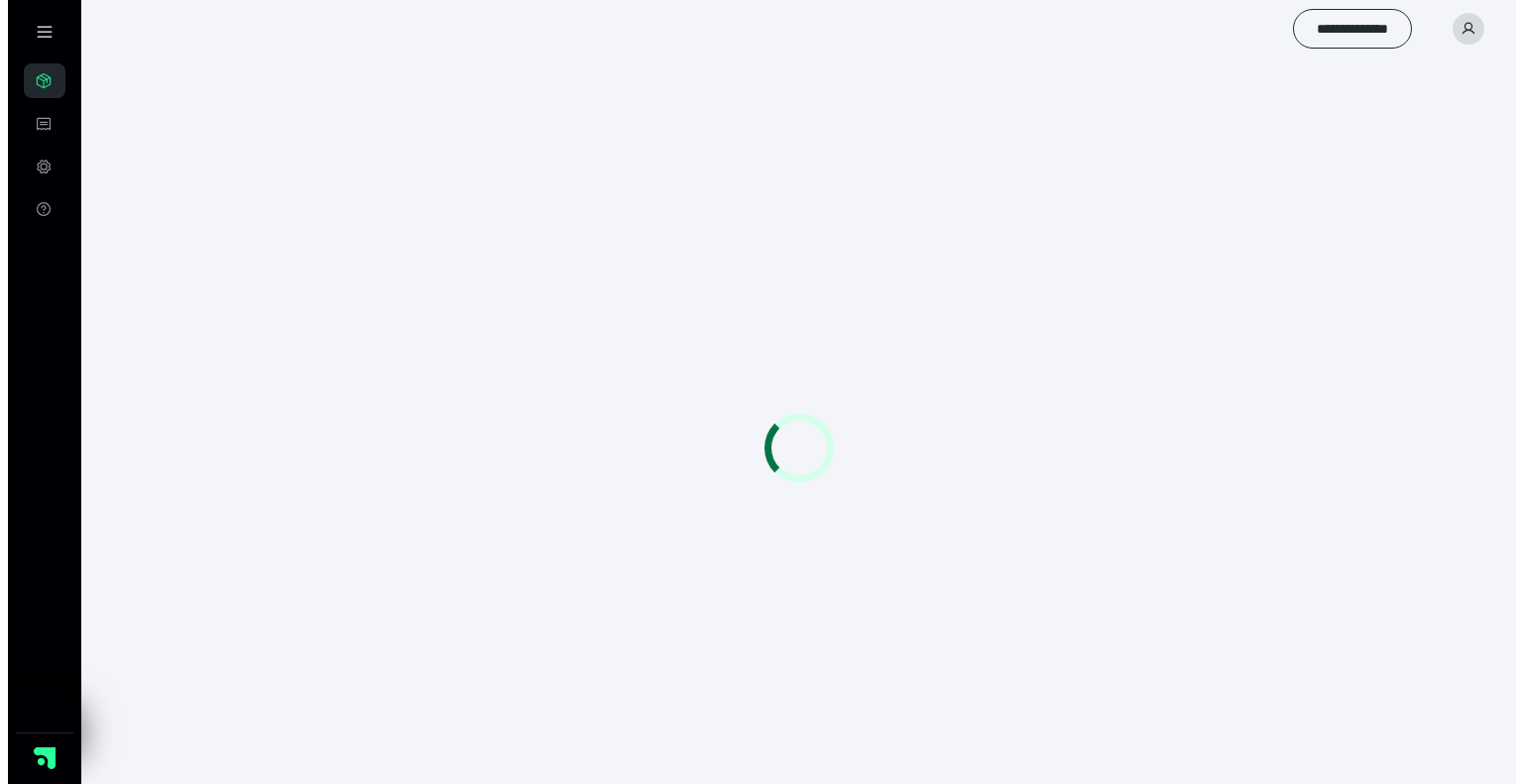 scroll, scrollTop: 0, scrollLeft: 0, axis: both 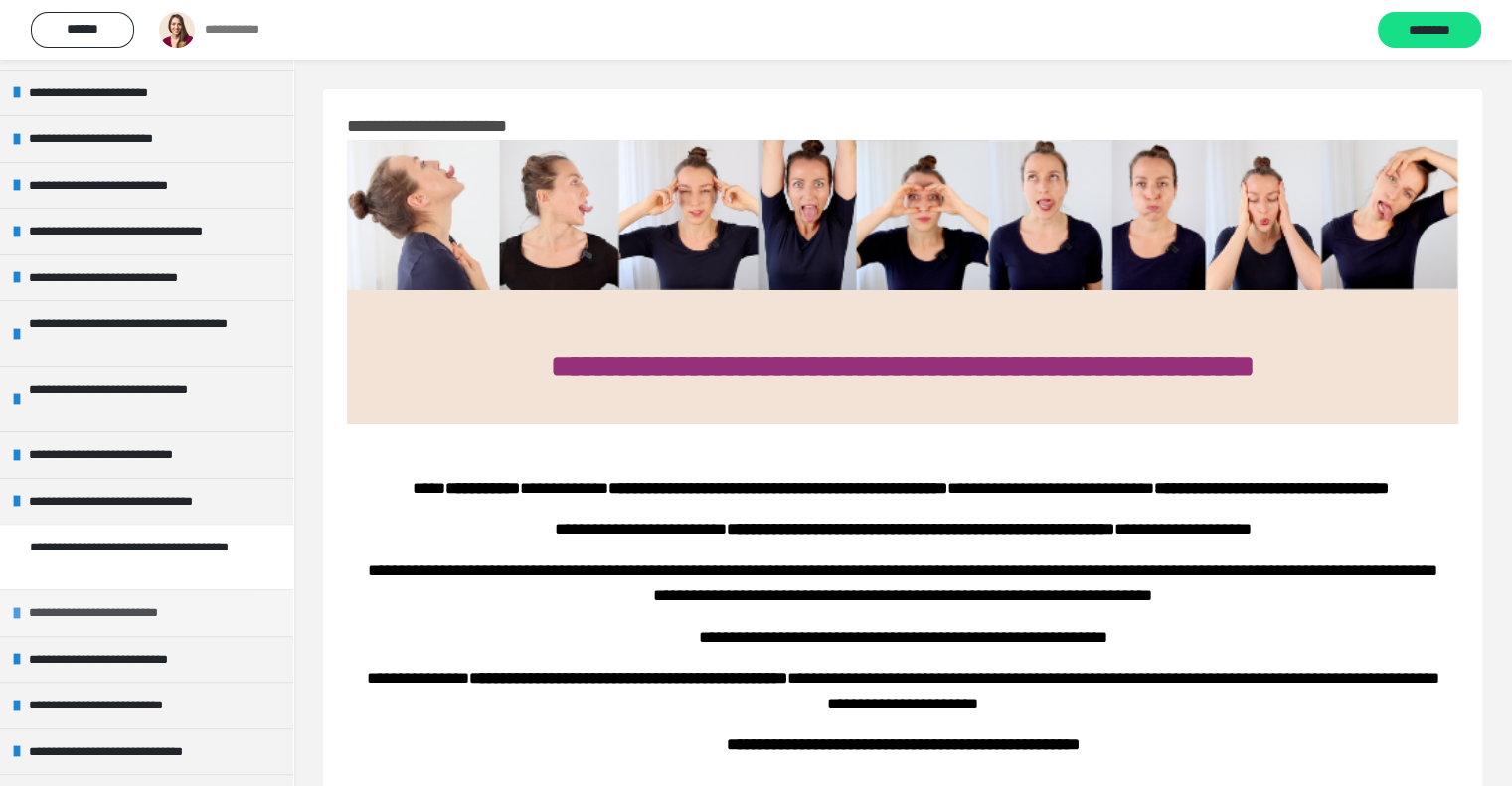 click on "**********" at bounding box center (110, 613) 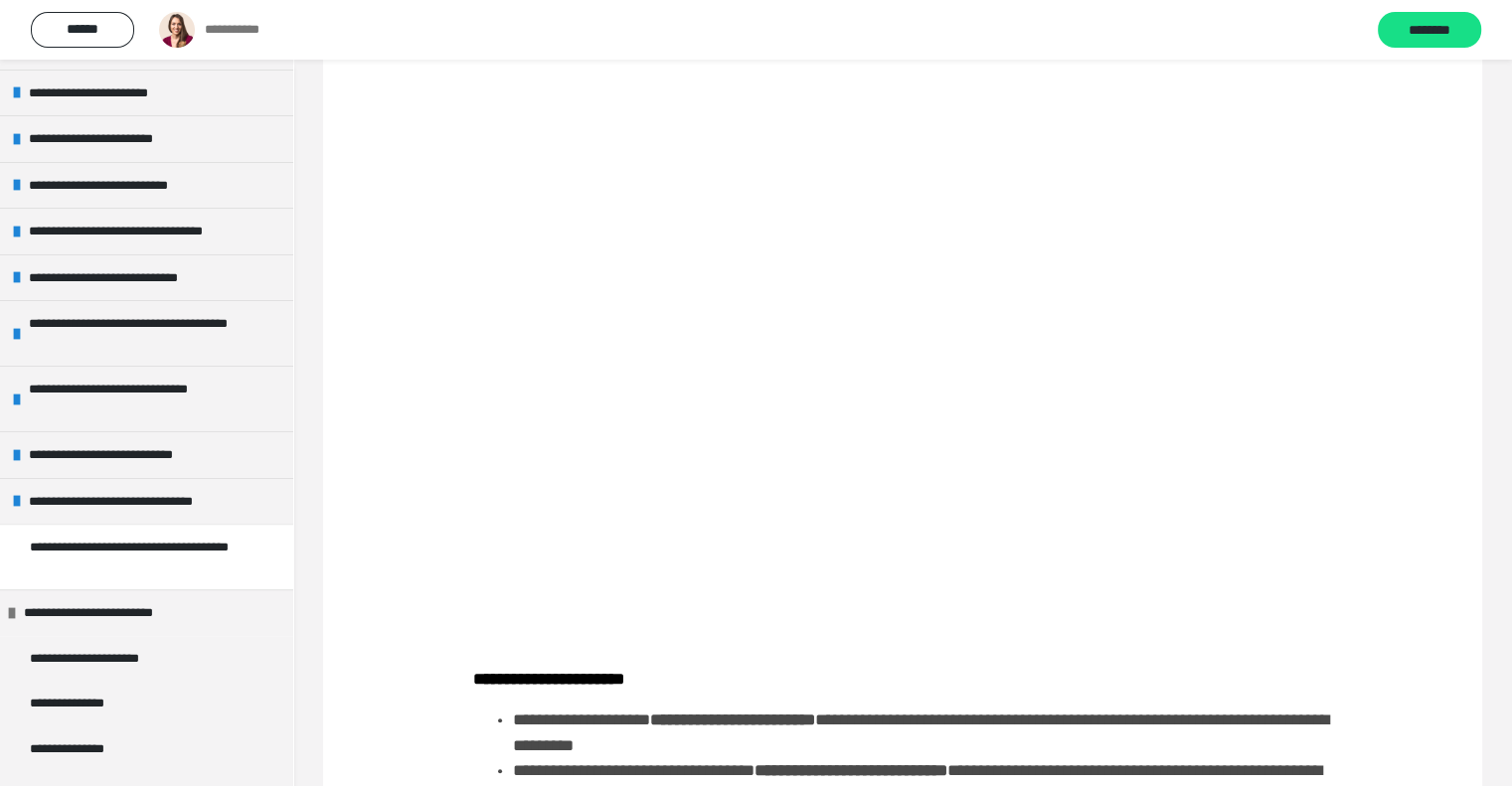 scroll, scrollTop: 1010, scrollLeft: 0, axis: vertical 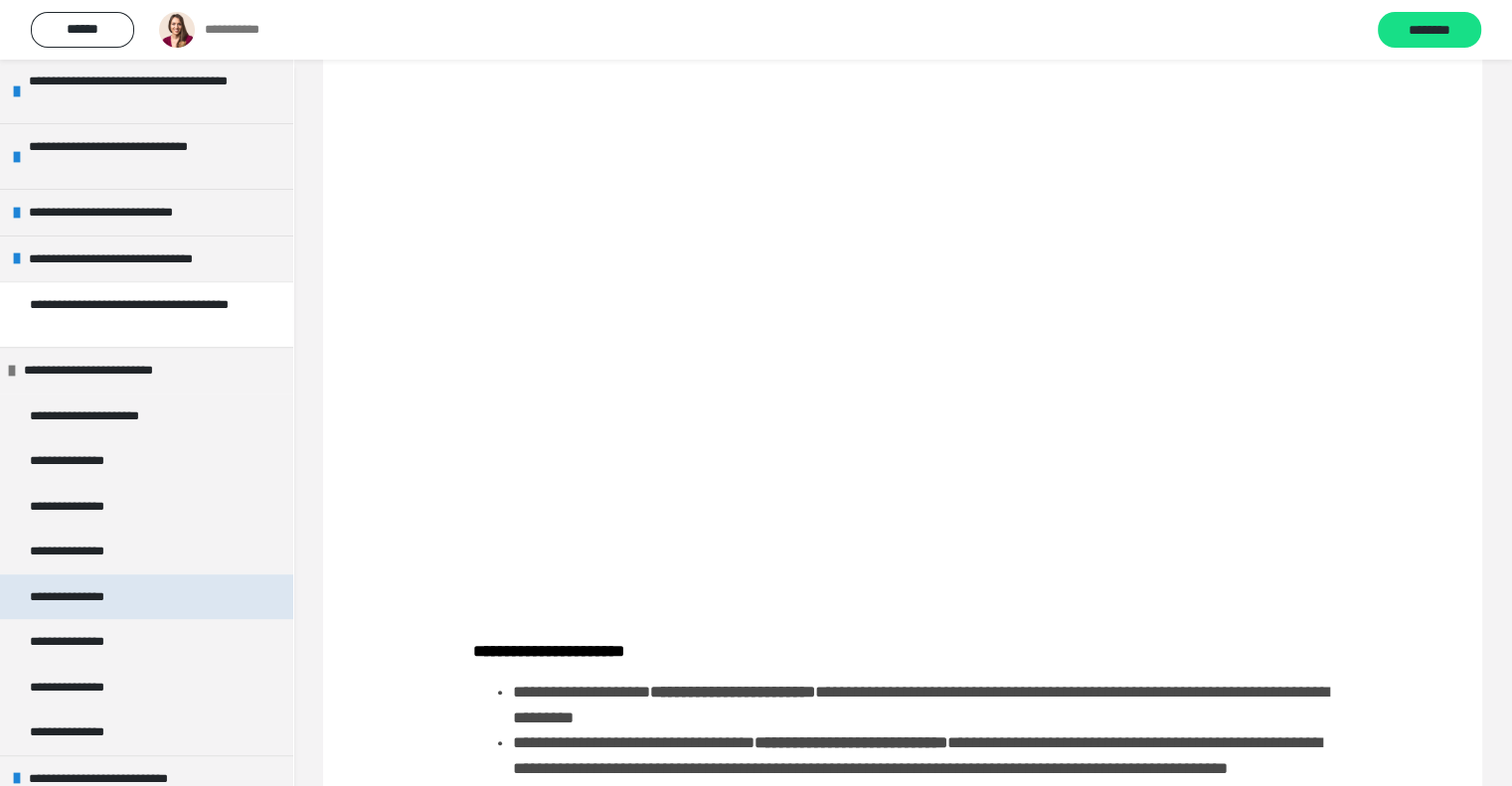 click on "**********" at bounding box center (81, 597) 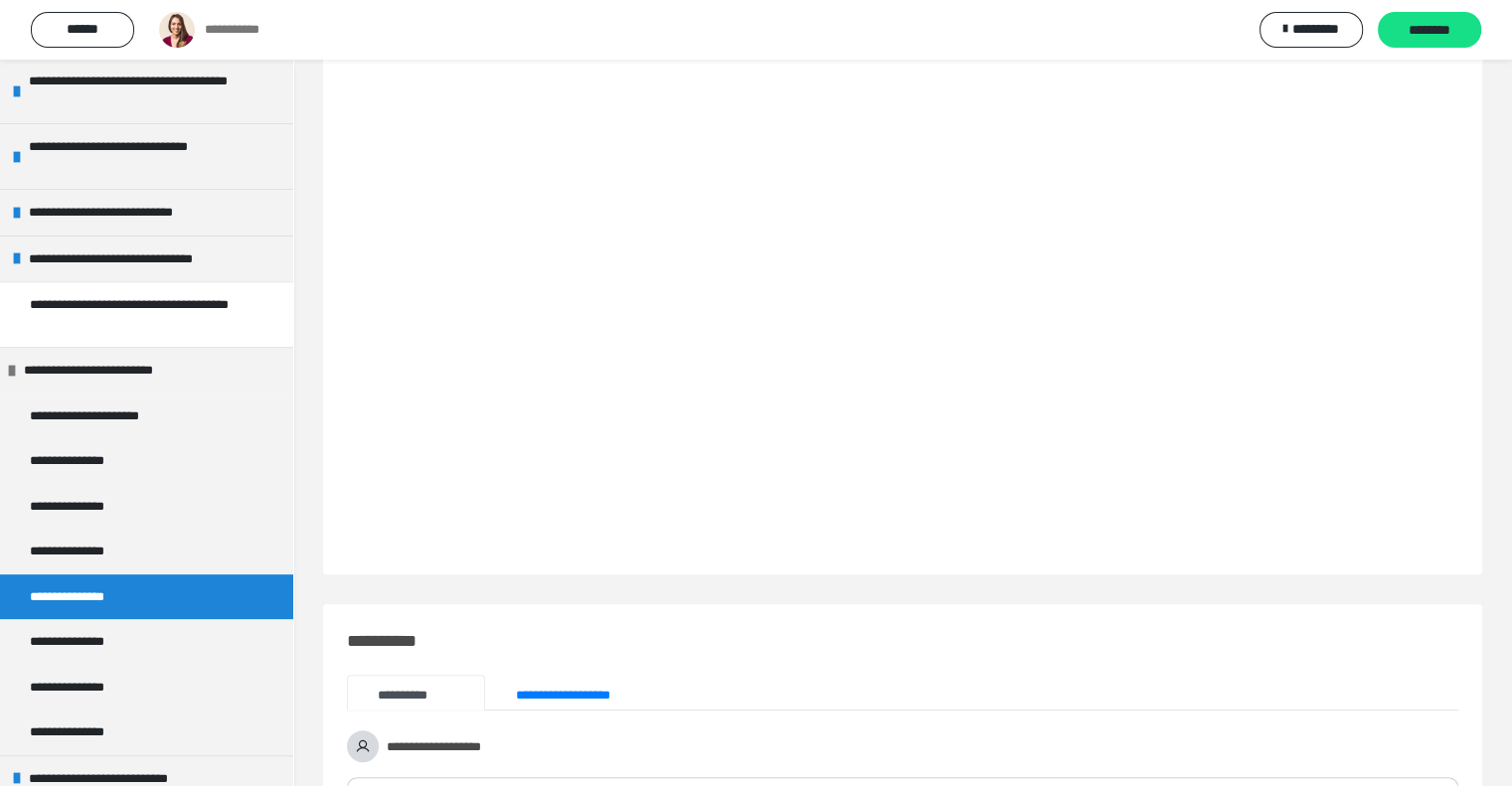 scroll, scrollTop: 588, scrollLeft: 0, axis: vertical 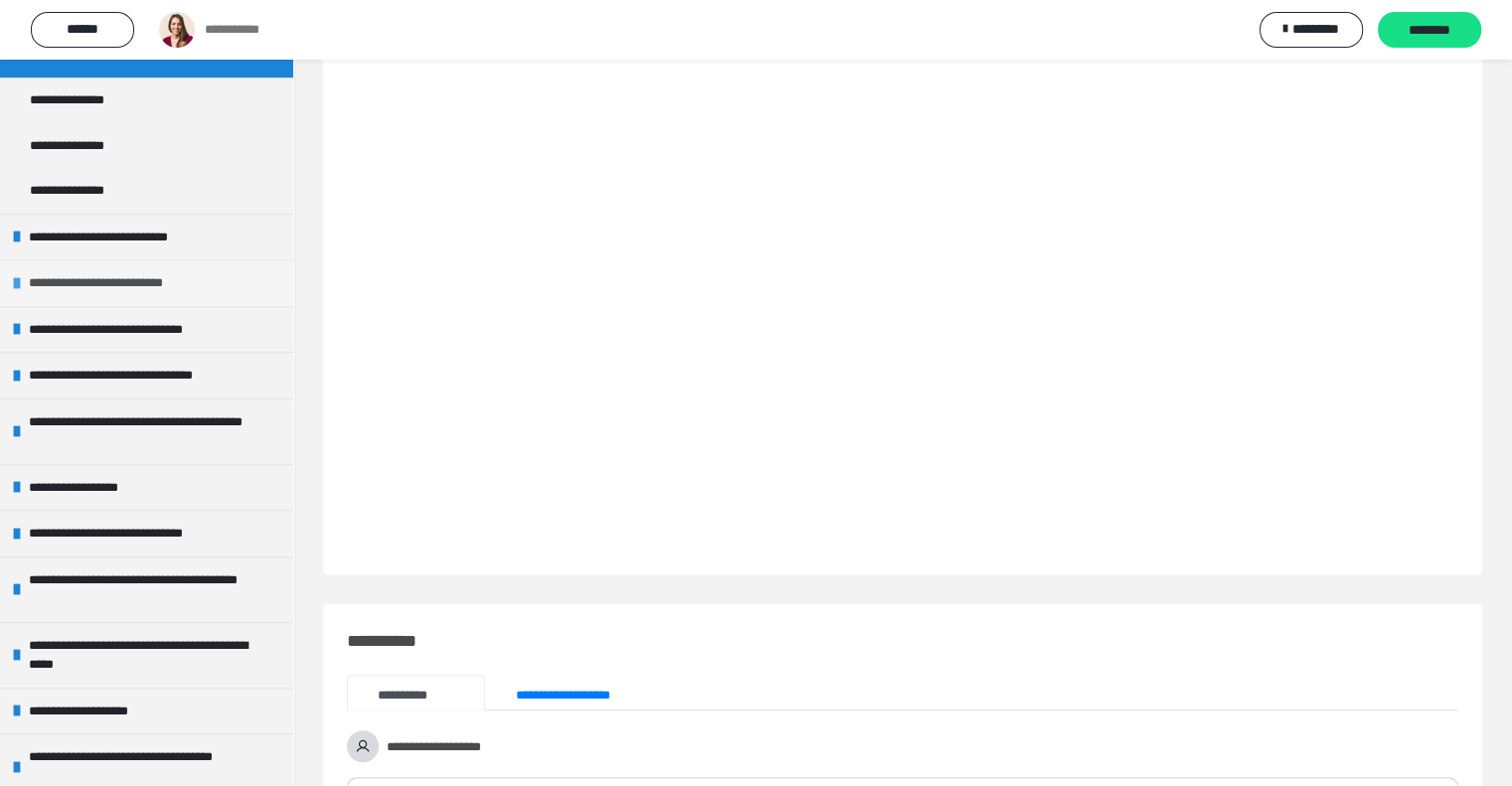 click on "**********" at bounding box center [118, 283] 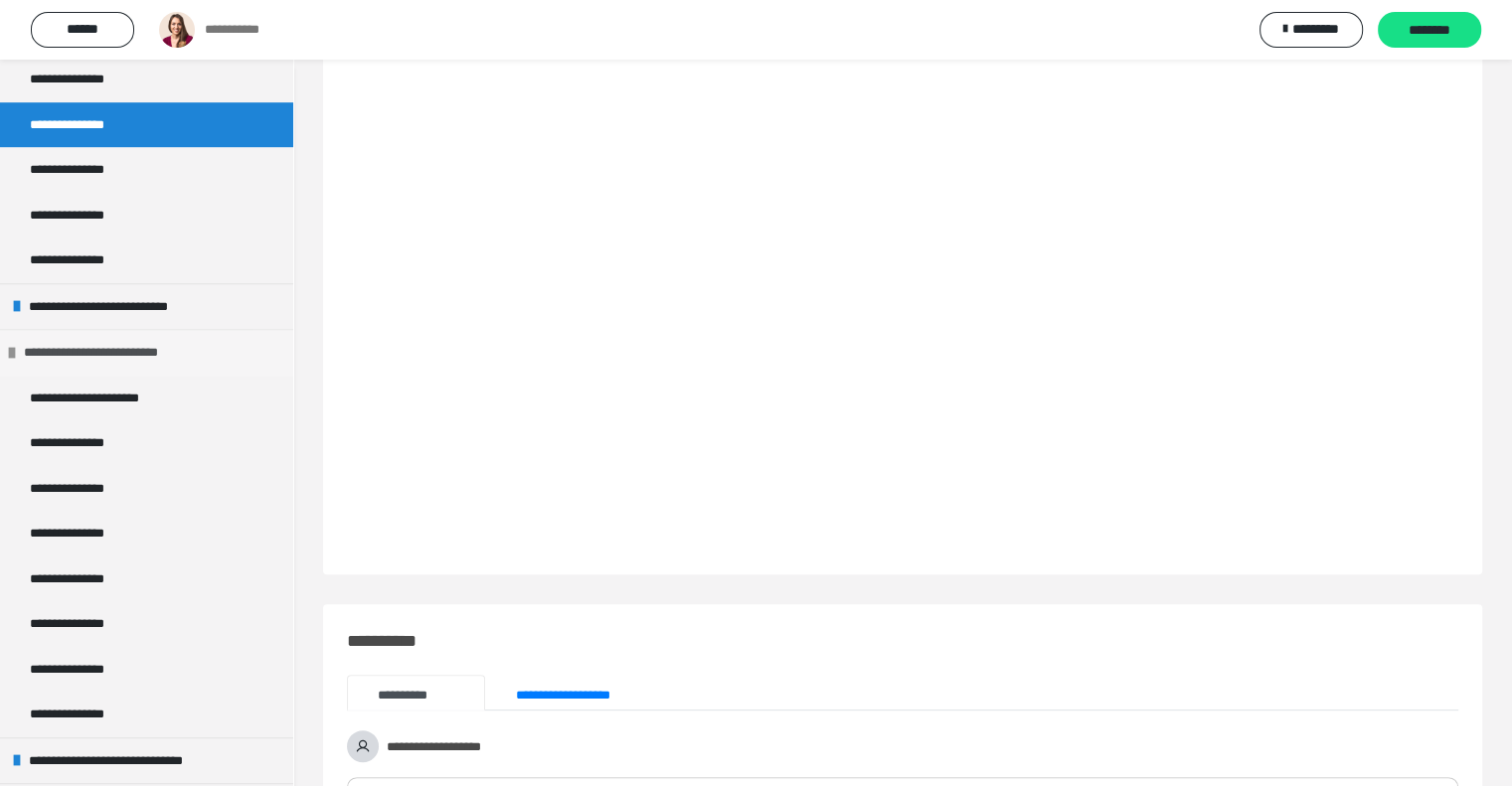 scroll, scrollTop: 1220, scrollLeft: 0, axis: vertical 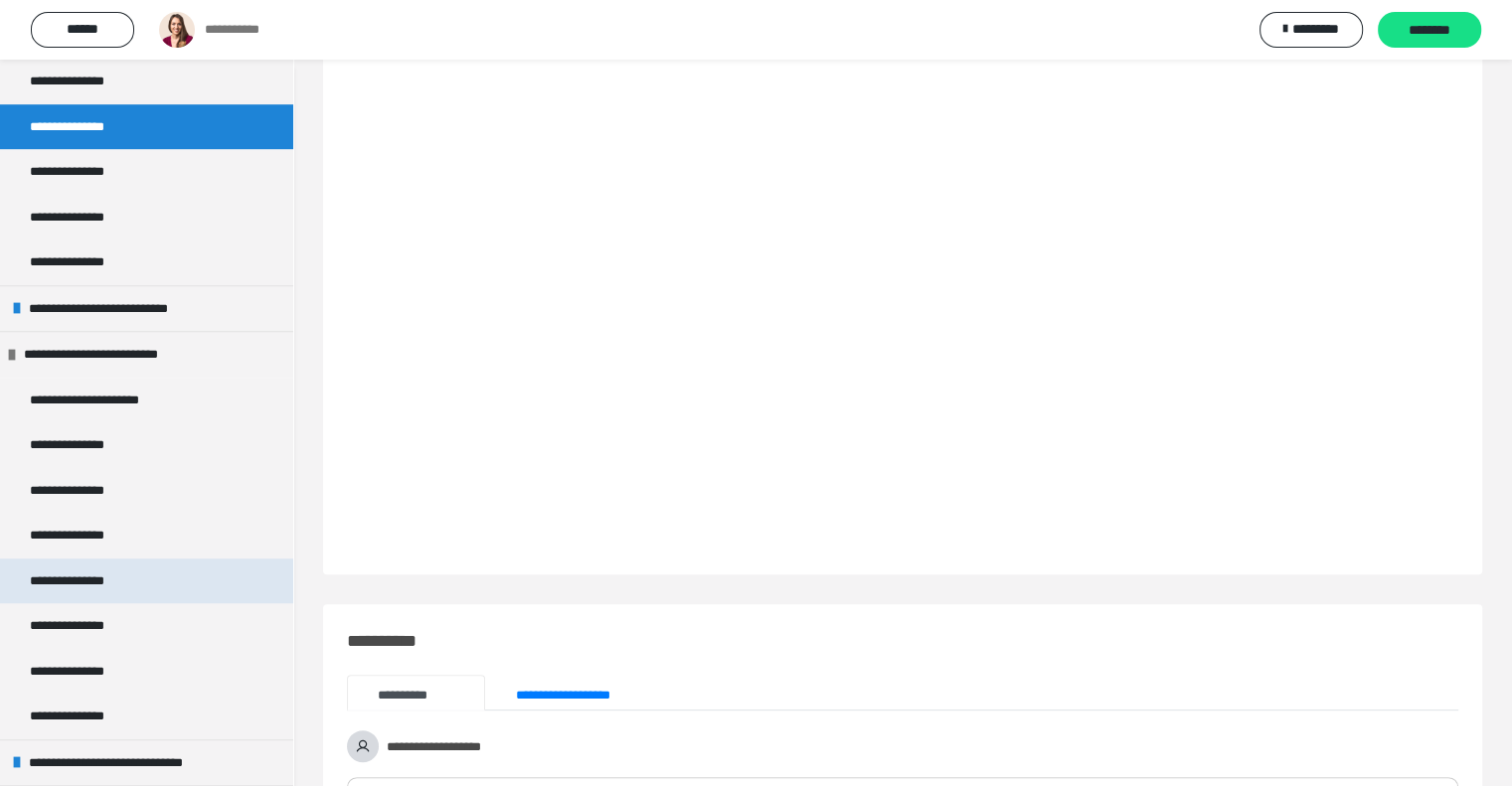 click on "**********" at bounding box center [146, 581] 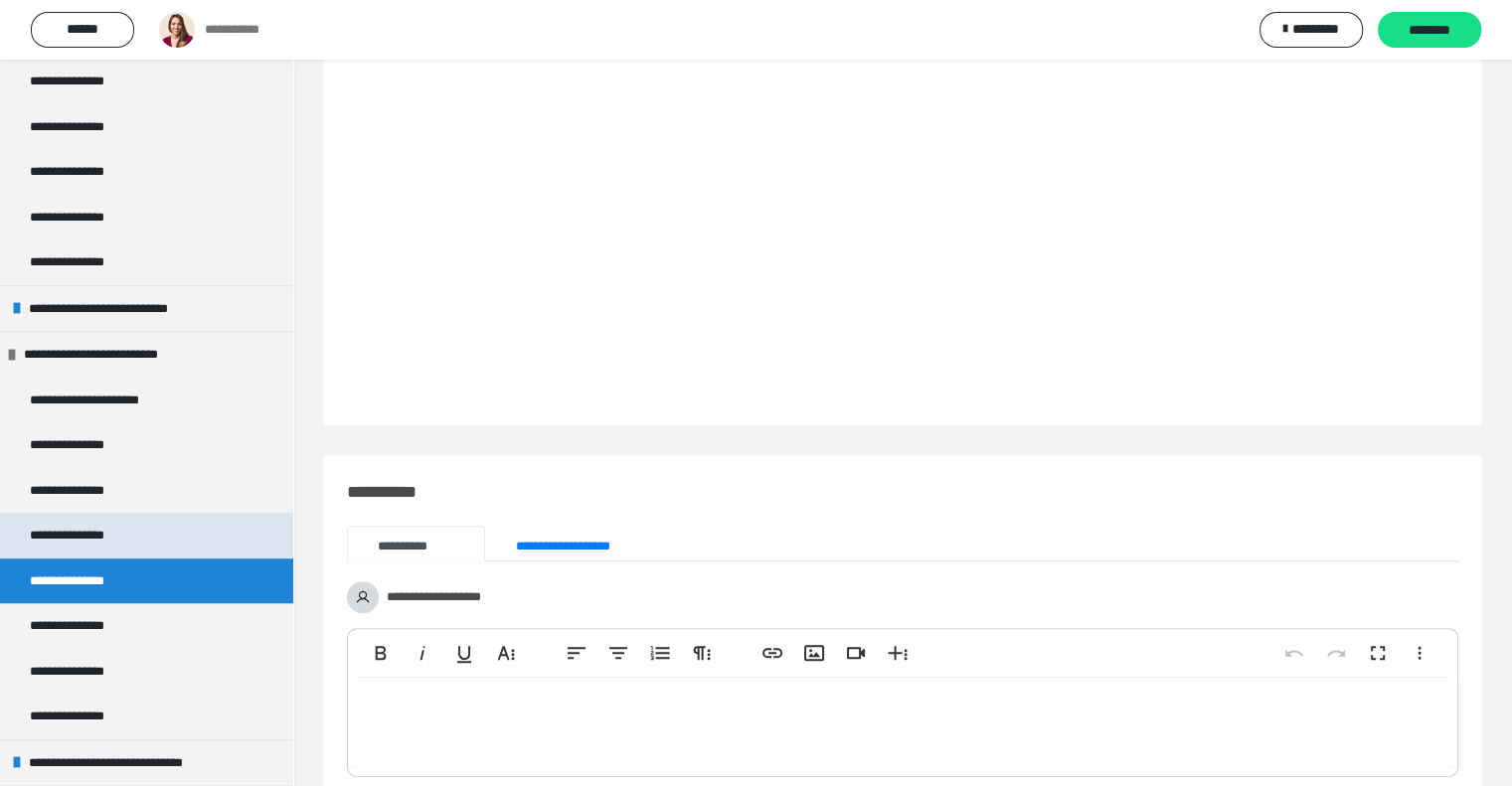 click on "**********" at bounding box center (80, 536) 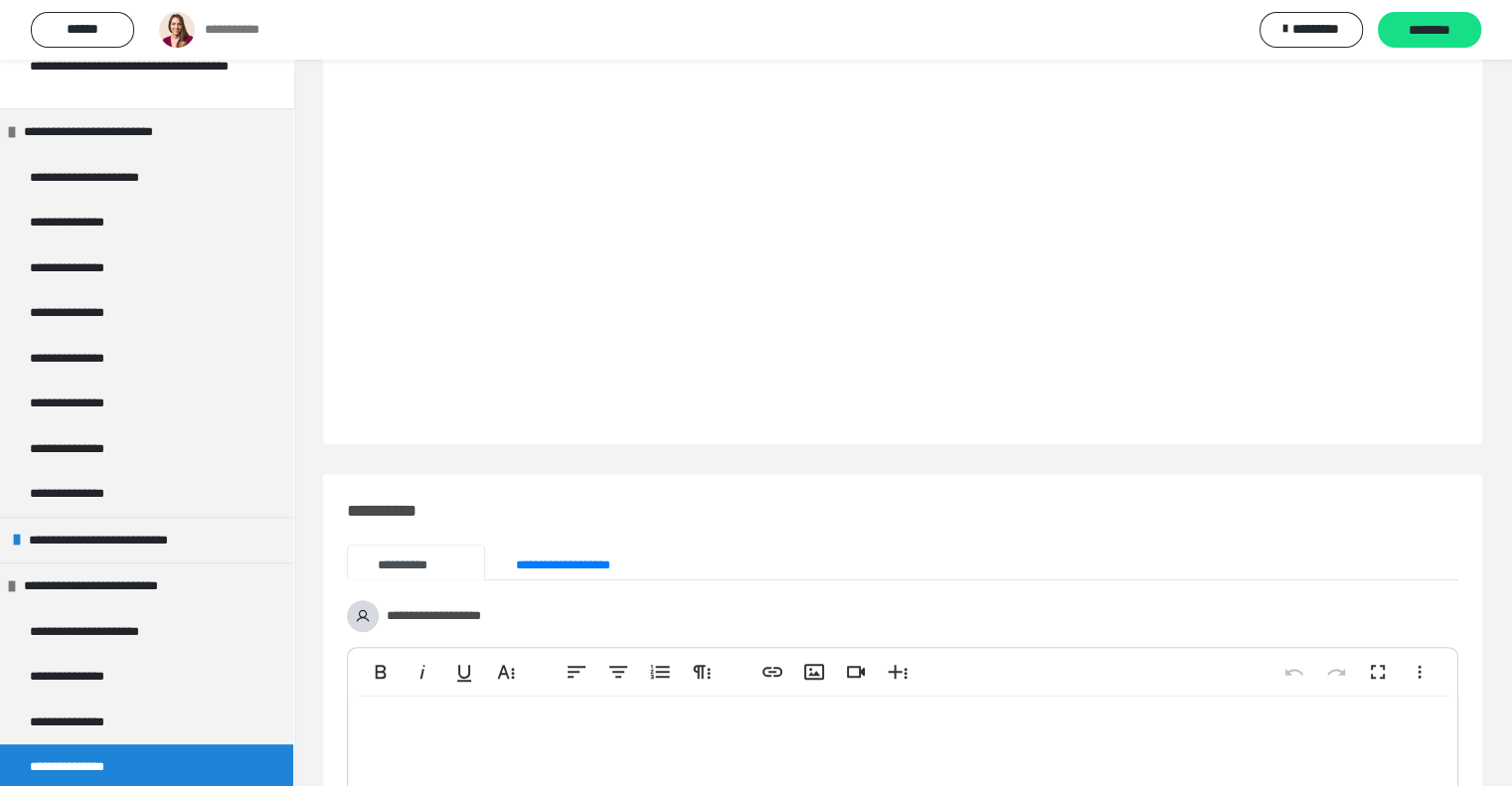 scroll, scrollTop: 986, scrollLeft: 0, axis: vertical 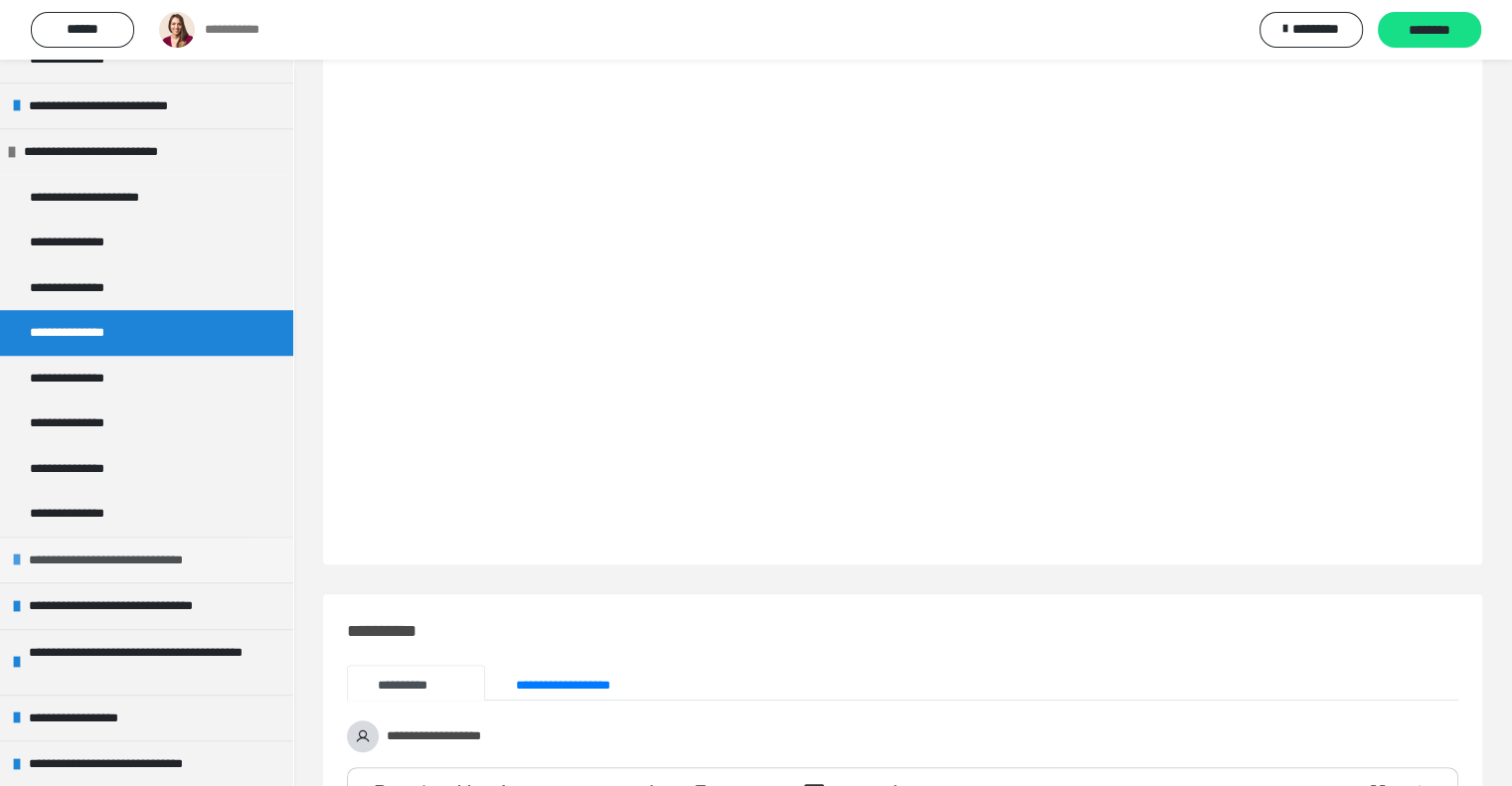 click on "**********" at bounding box center [131, 560] 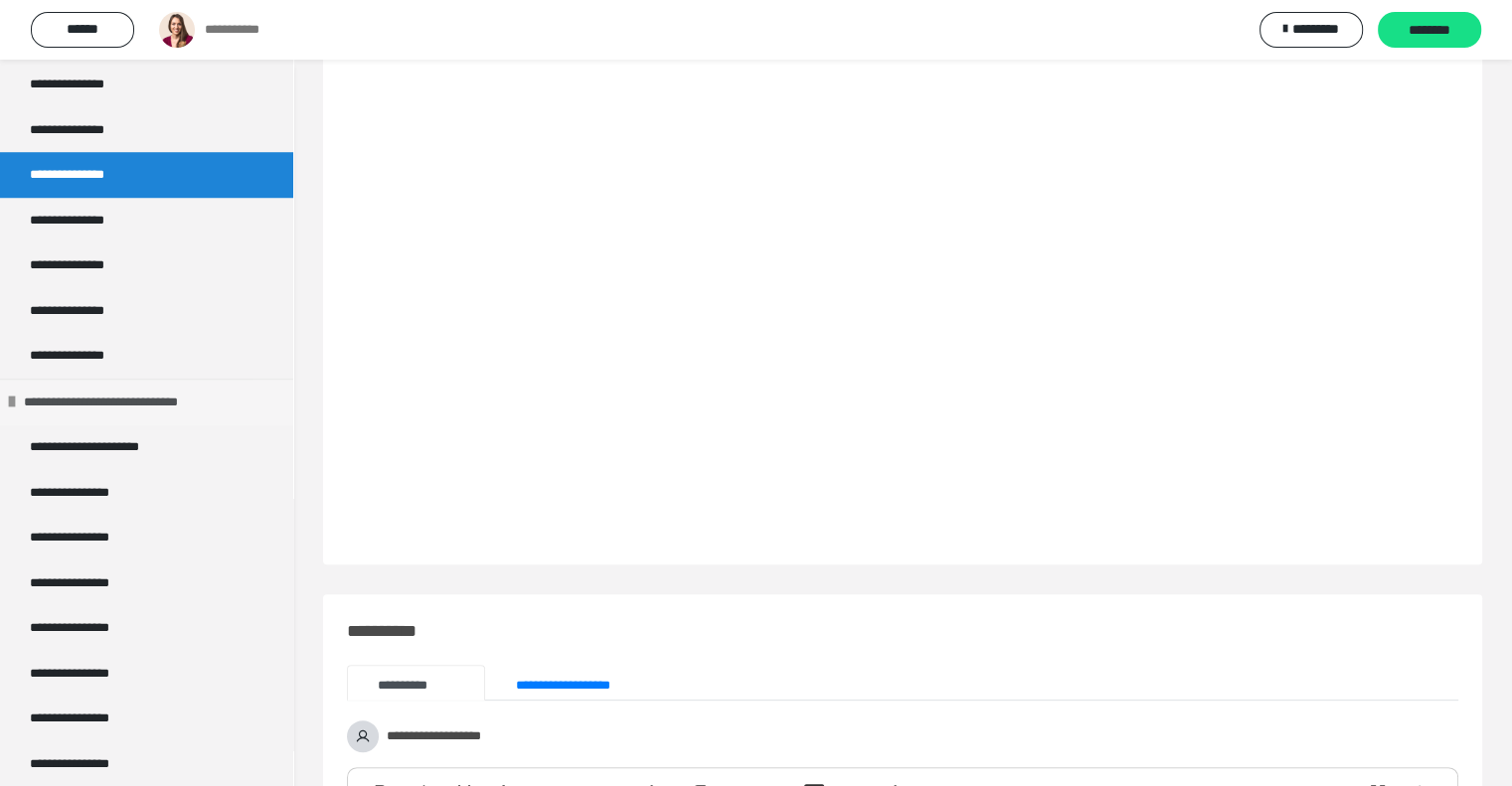 scroll, scrollTop: 1584, scrollLeft: 0, axis: vertical 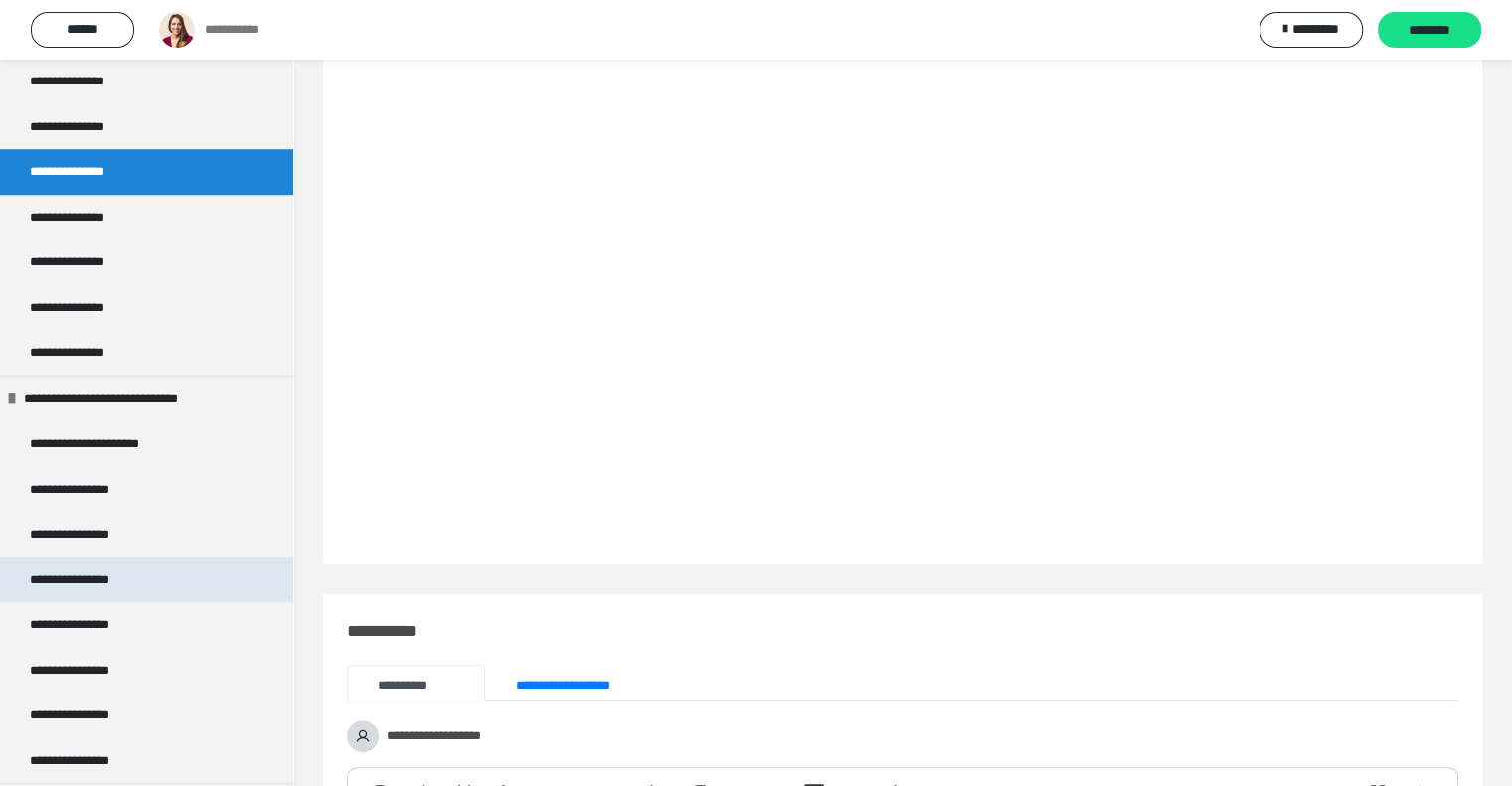 click on "**********" at bounding box center [83, 580] 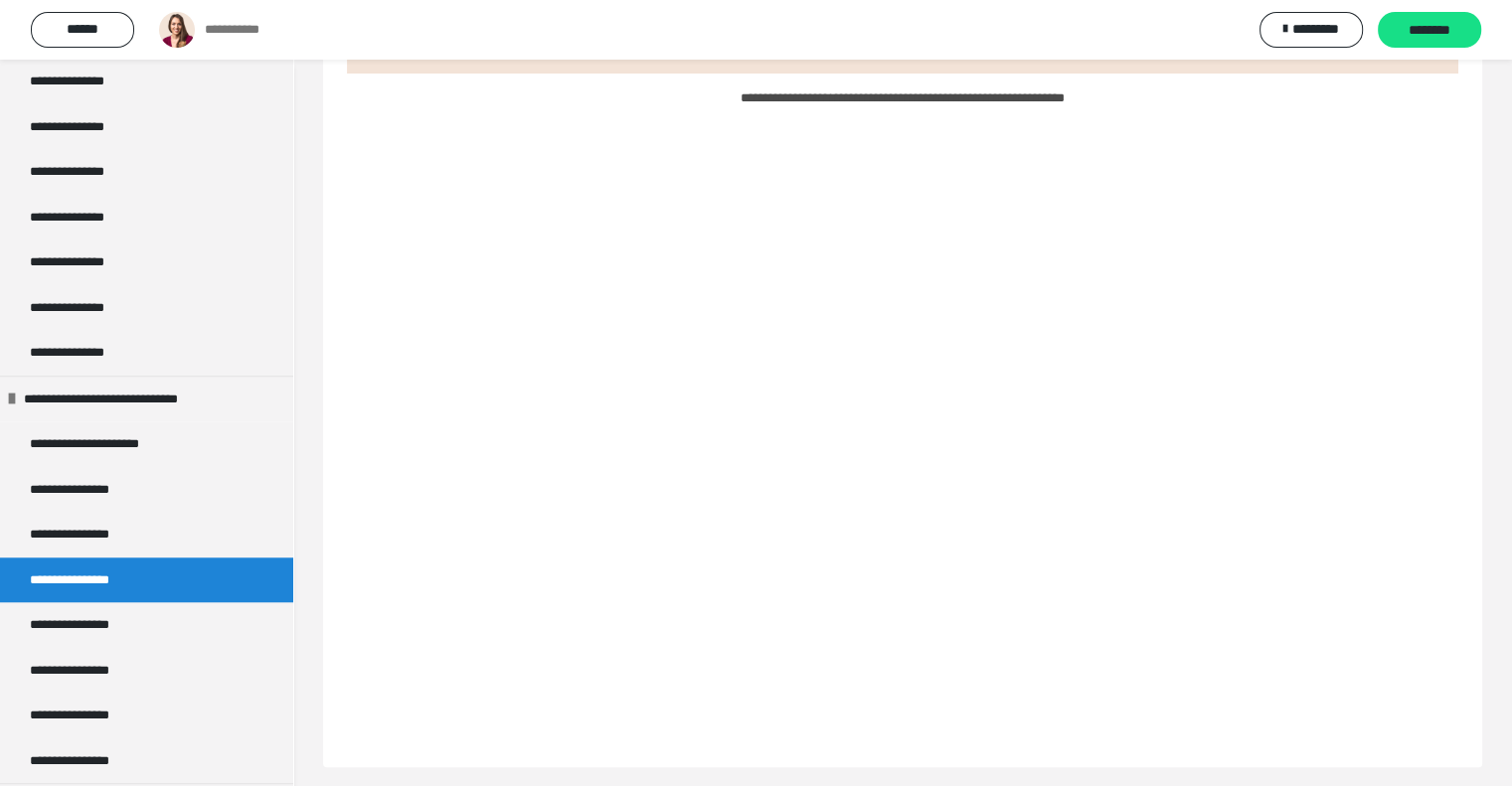 scroll, scrollTop: 396, scrollLeft: 0, axis: vertical 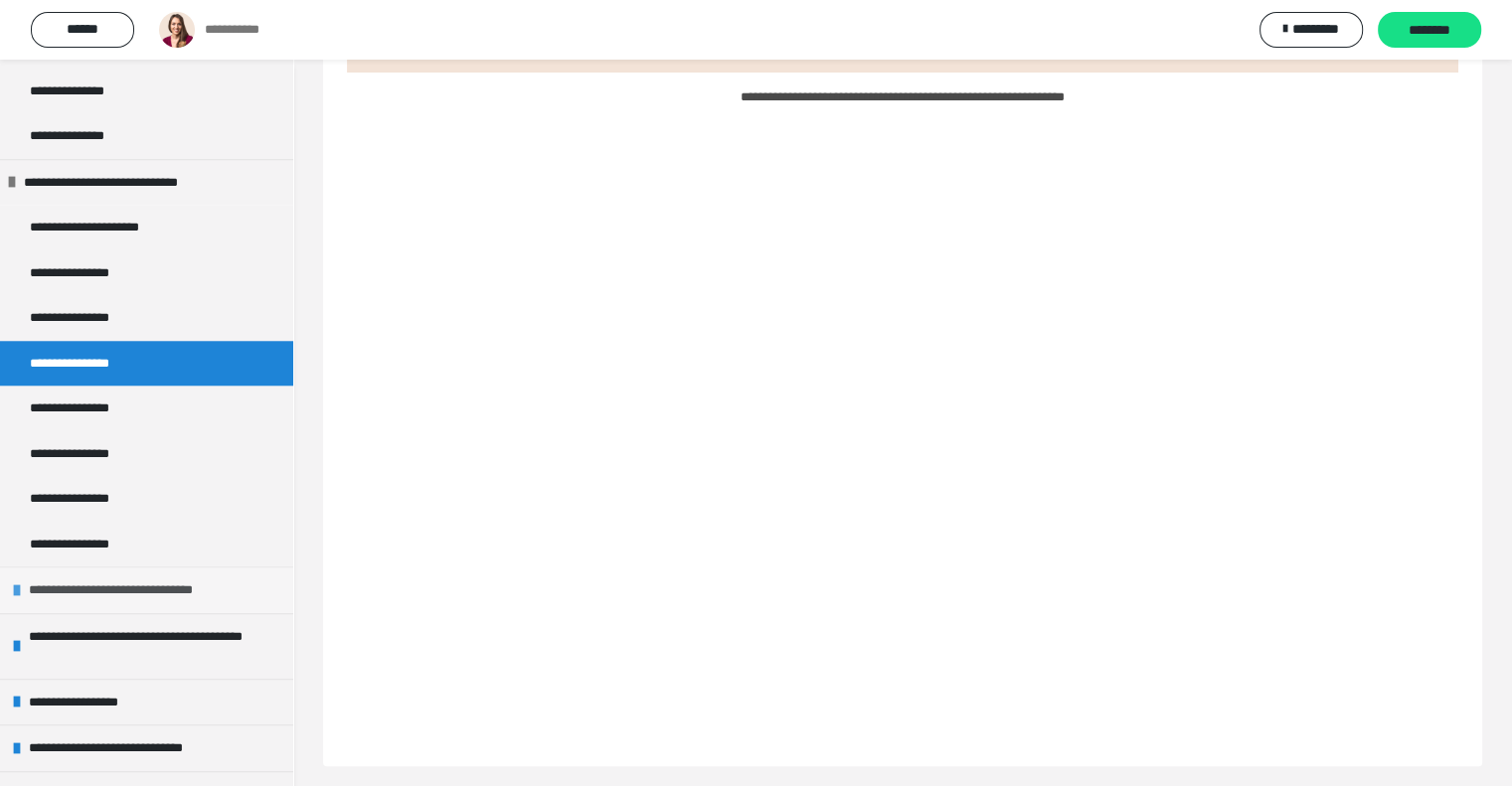 click on "**********" at bounding box center [128, 590] 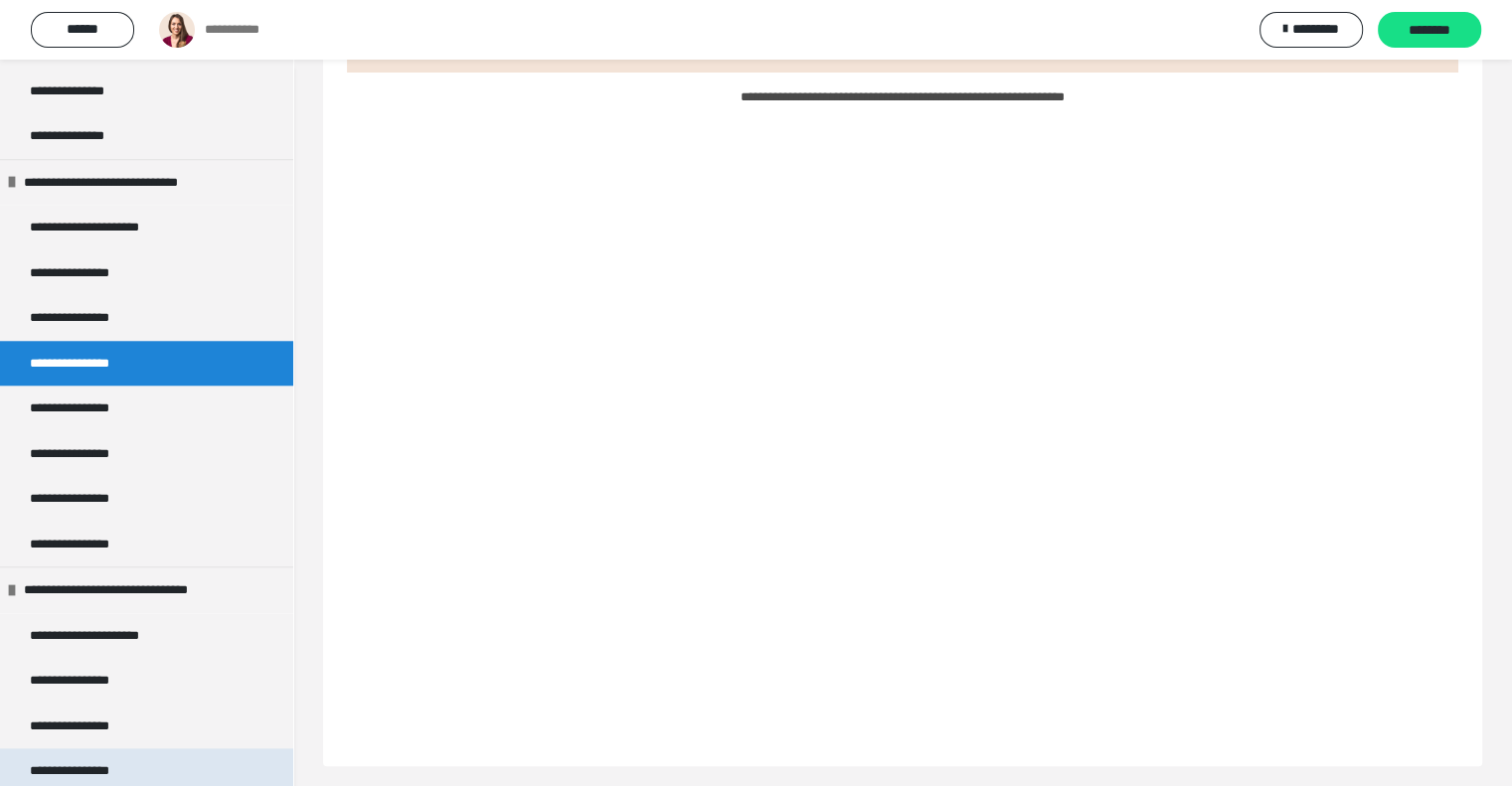 click on "**********" at bounding box center (146, 771) 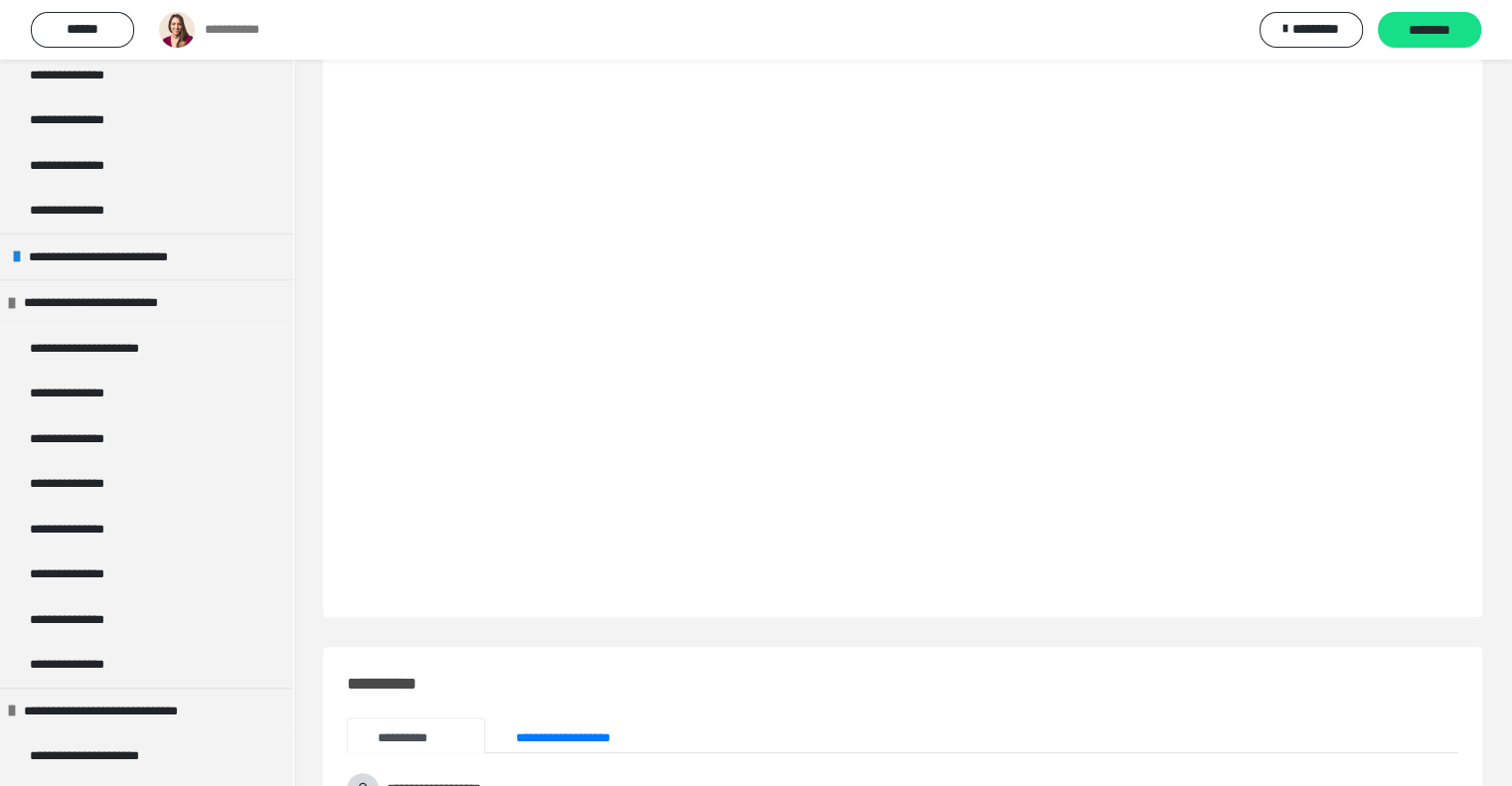 scroll, scrollTop: 1272, scrollLeft: 0, axis: vertical 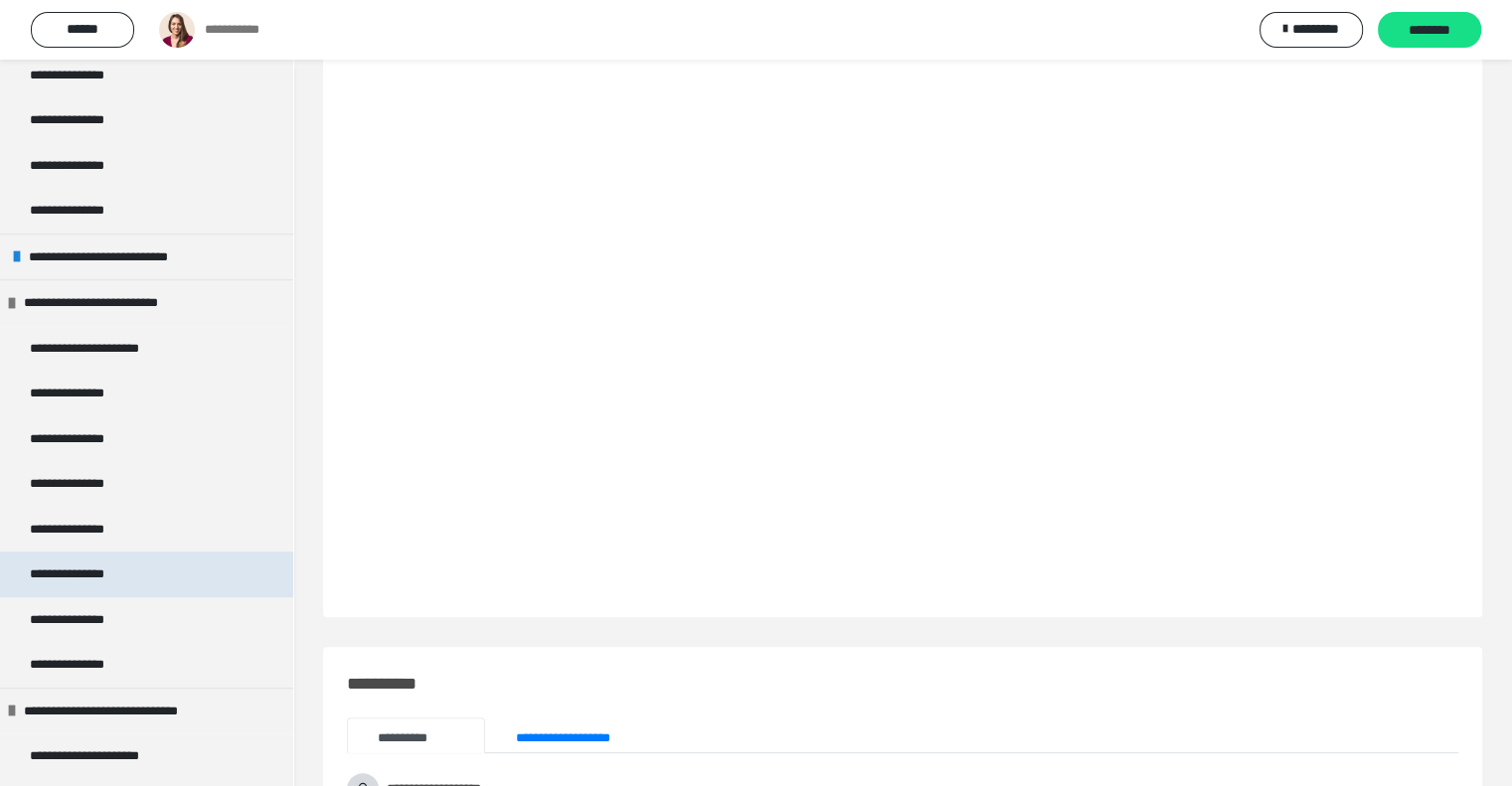 click on "**********" at bounding box center (80, 574) 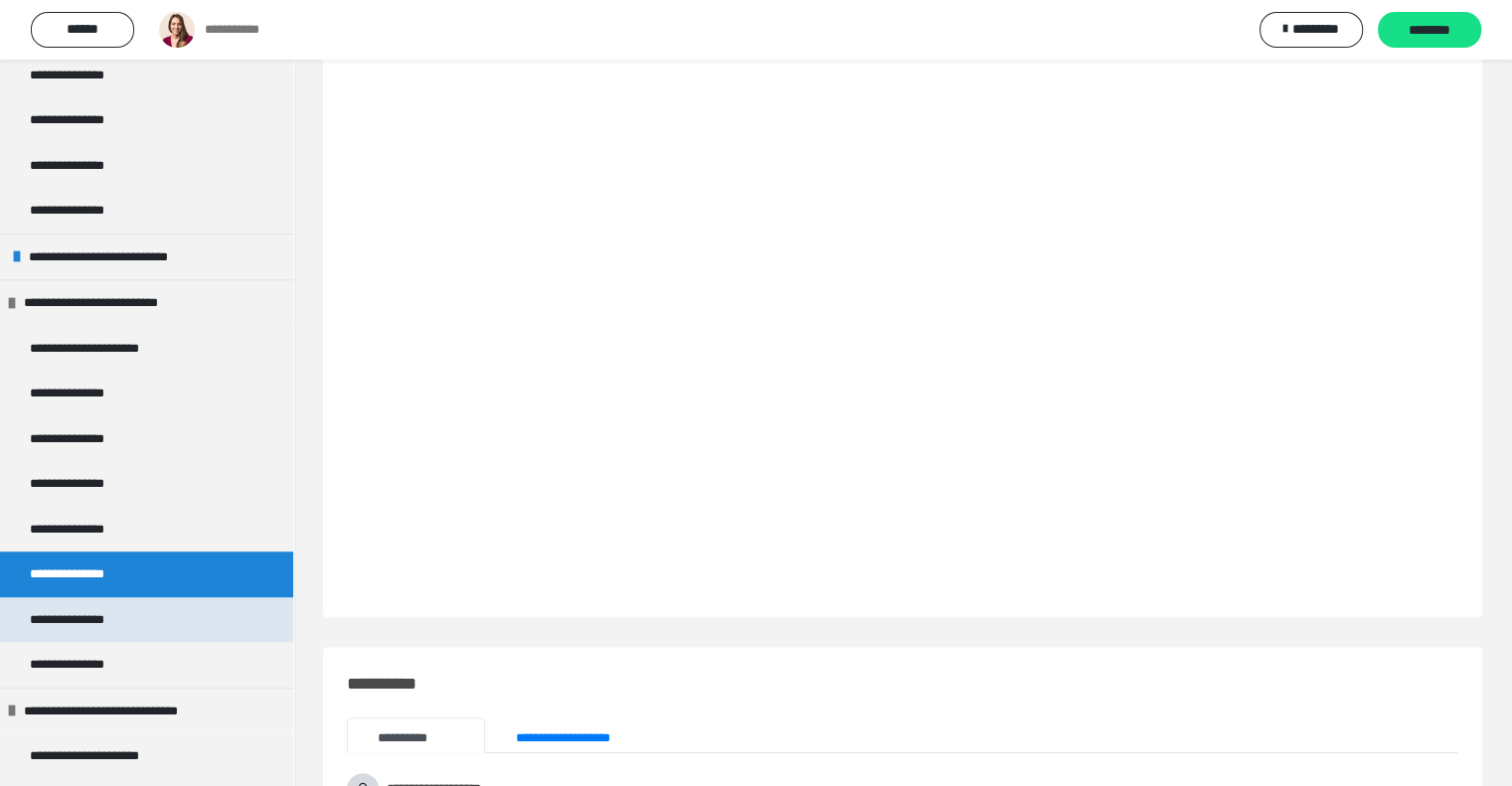 click on "**********" at bounding box center [146, 620] 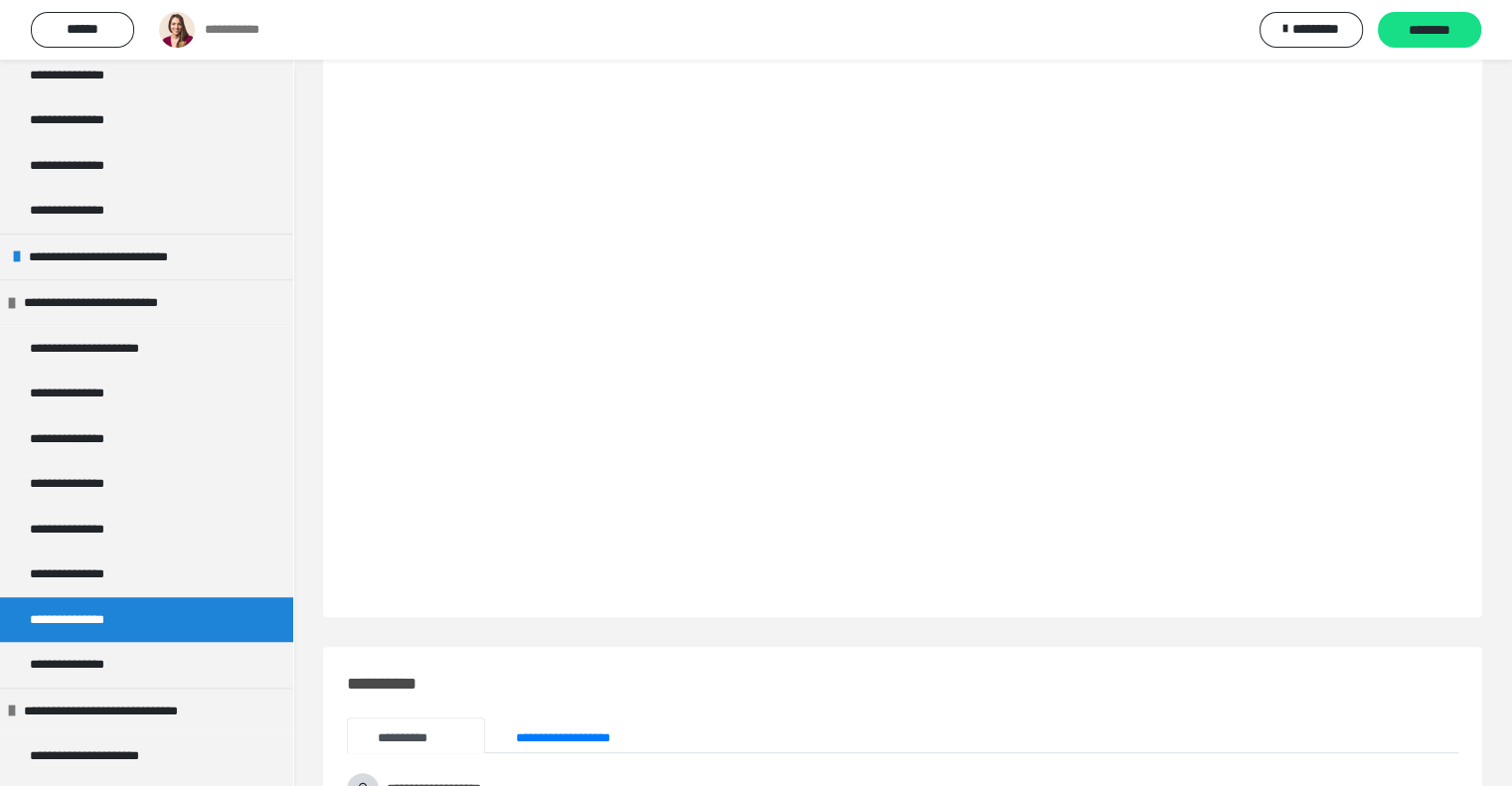 scroll, scrollTop: 383, scrollLeft: 0, axis: vertical 